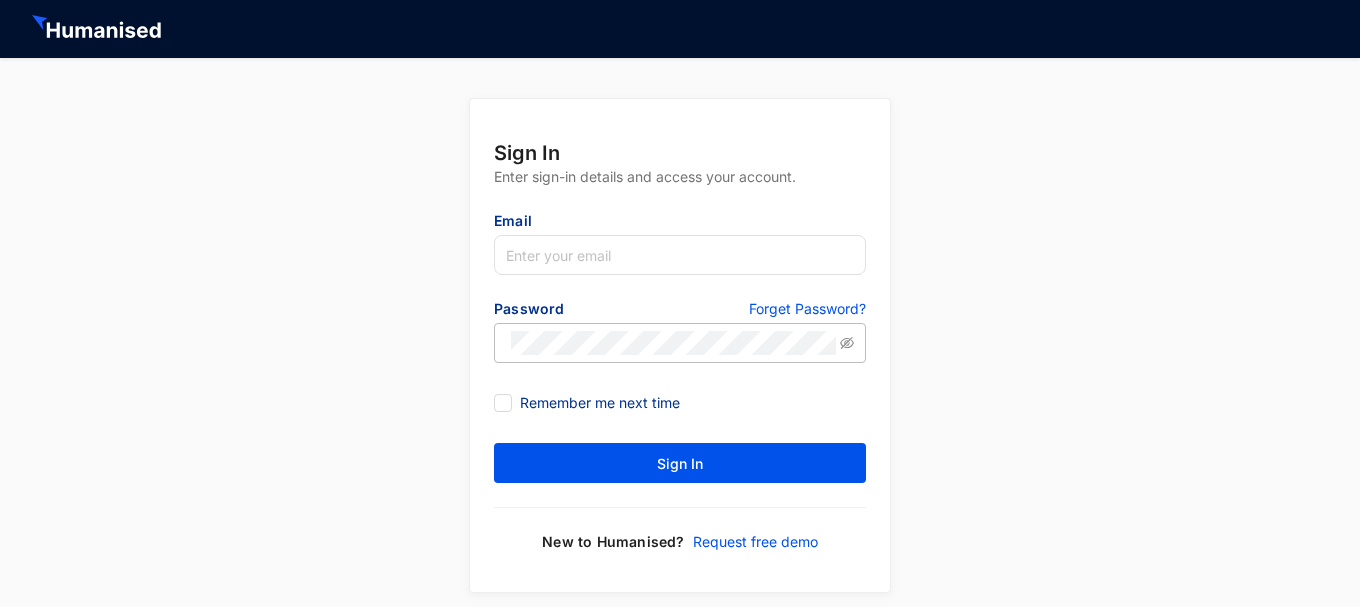 scroll, scrollTop: 0, scrollLeft: 0, axis: both 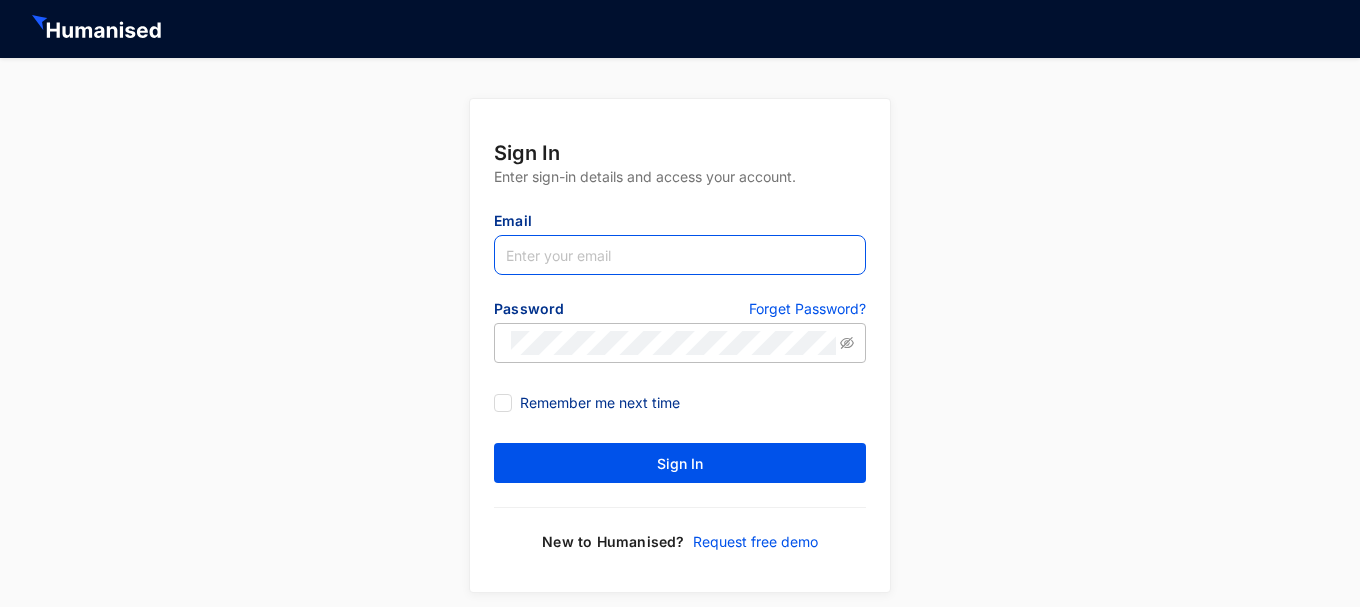 click at bounding box center (680, 255) 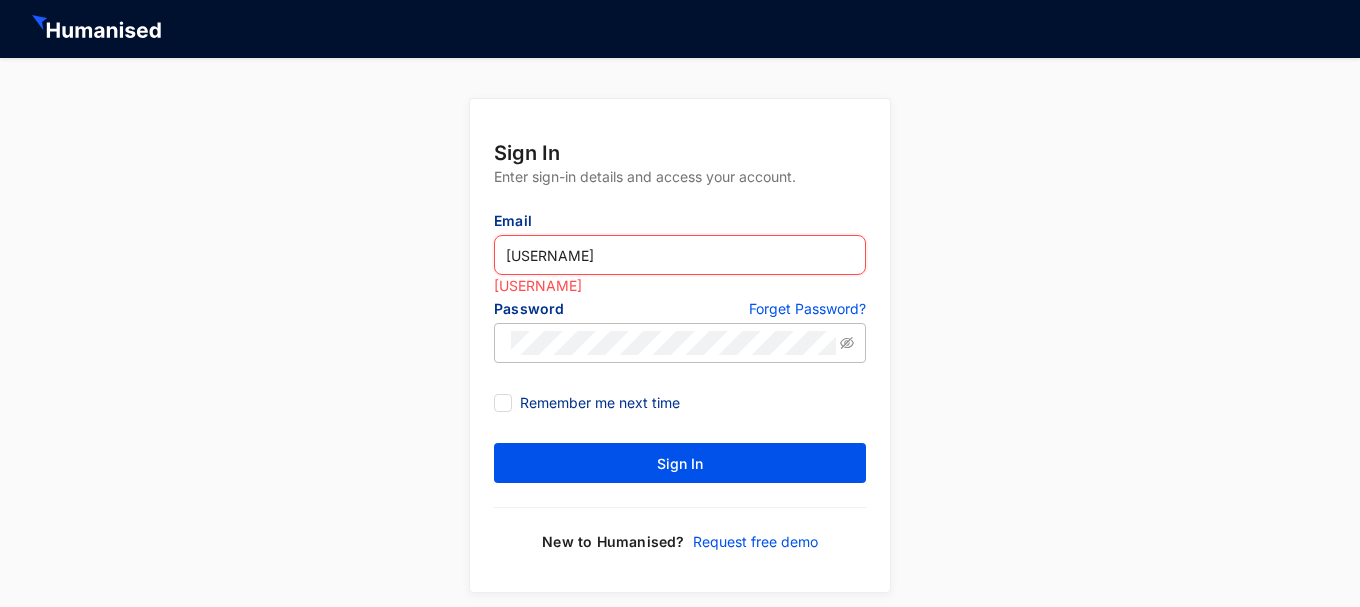 click on "[USERNAME]" at bounding box center [680, 255] 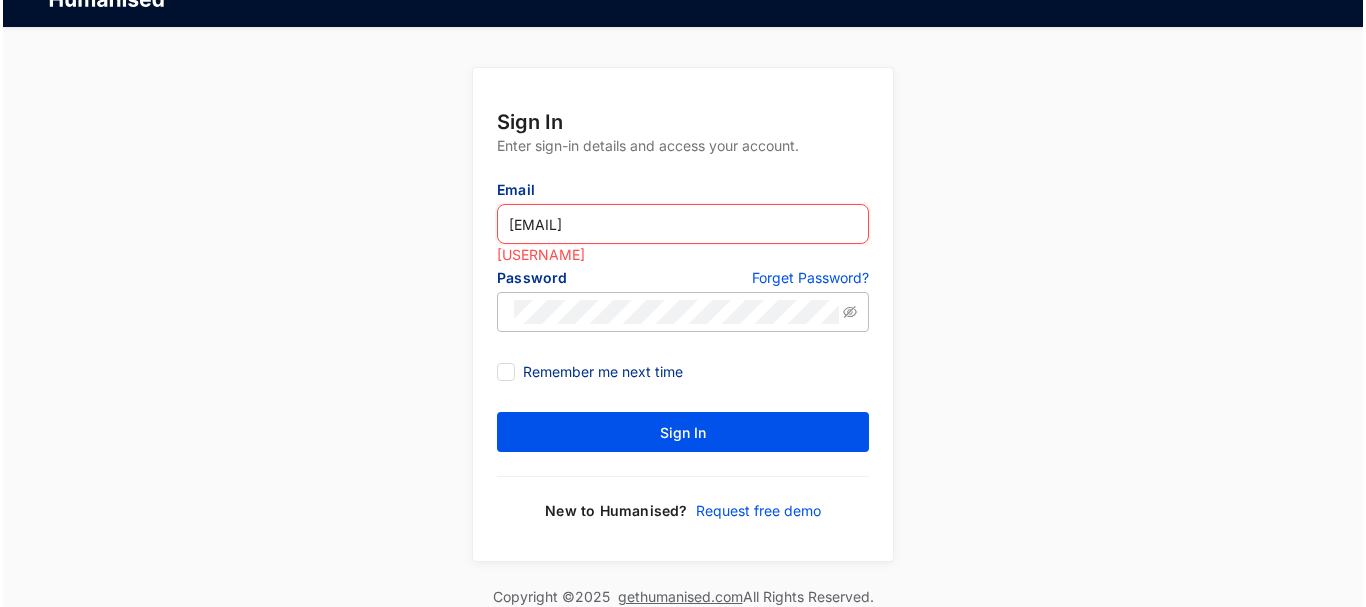 scroll, scrollTop: 0, scrollLeft: 0, axis: both 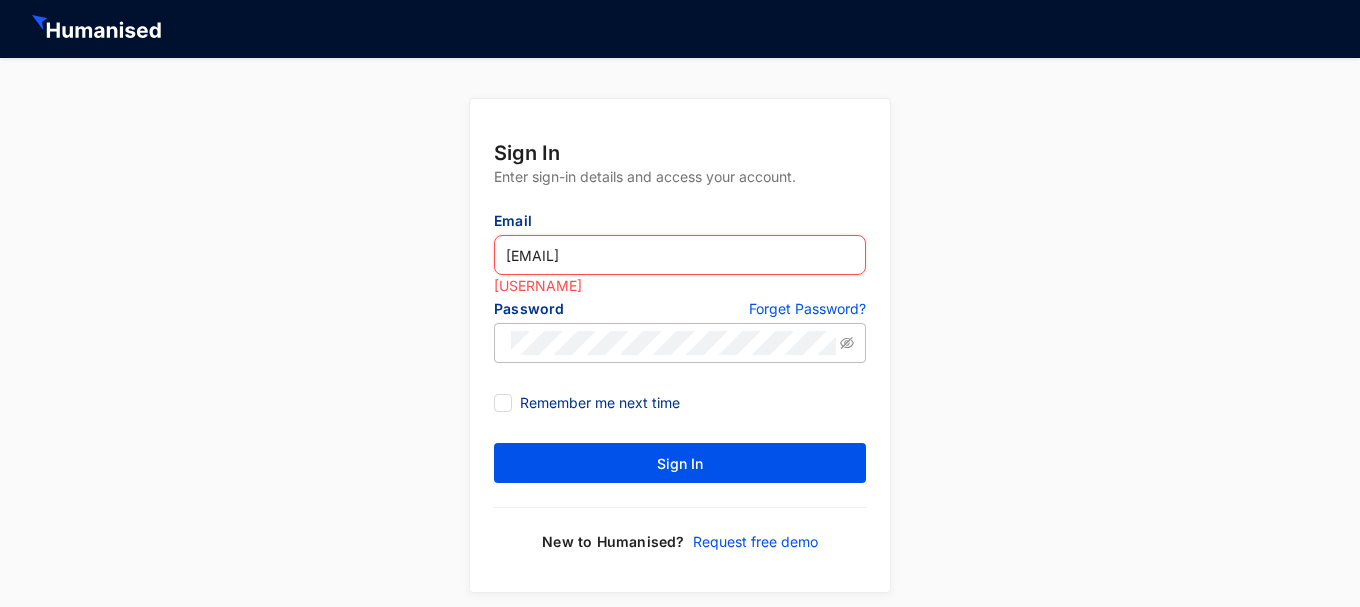 type on "[EMAIL]" 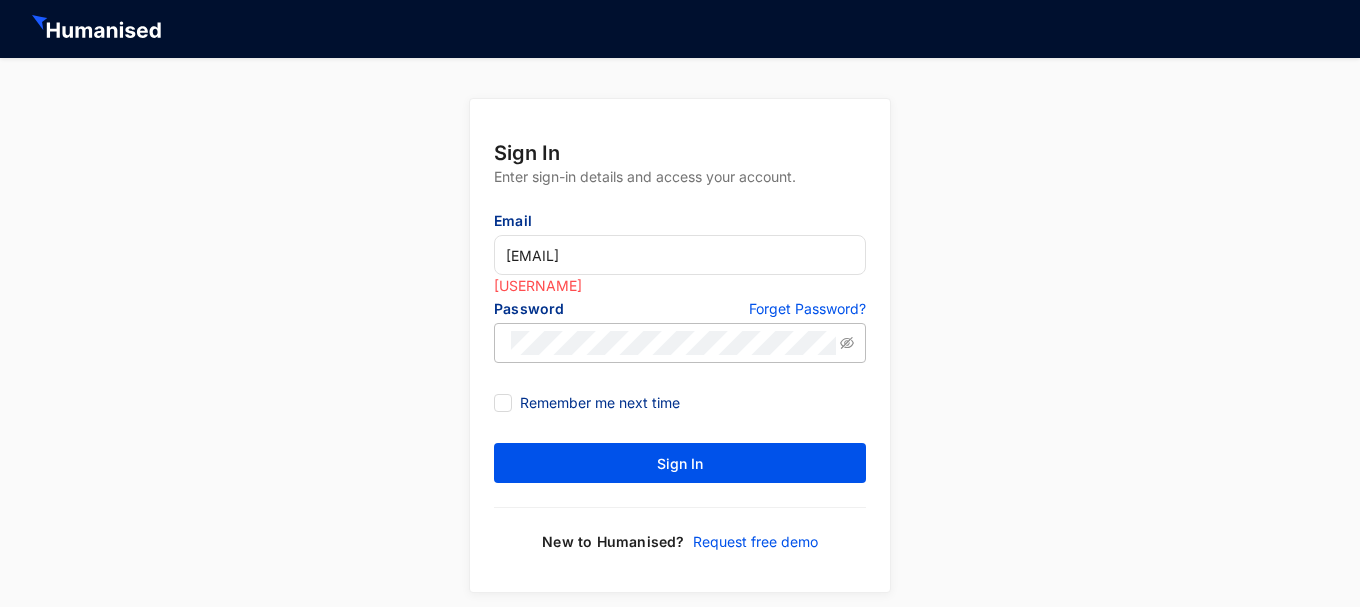 click on "Forget Password?" at bounding box center (807, 311) 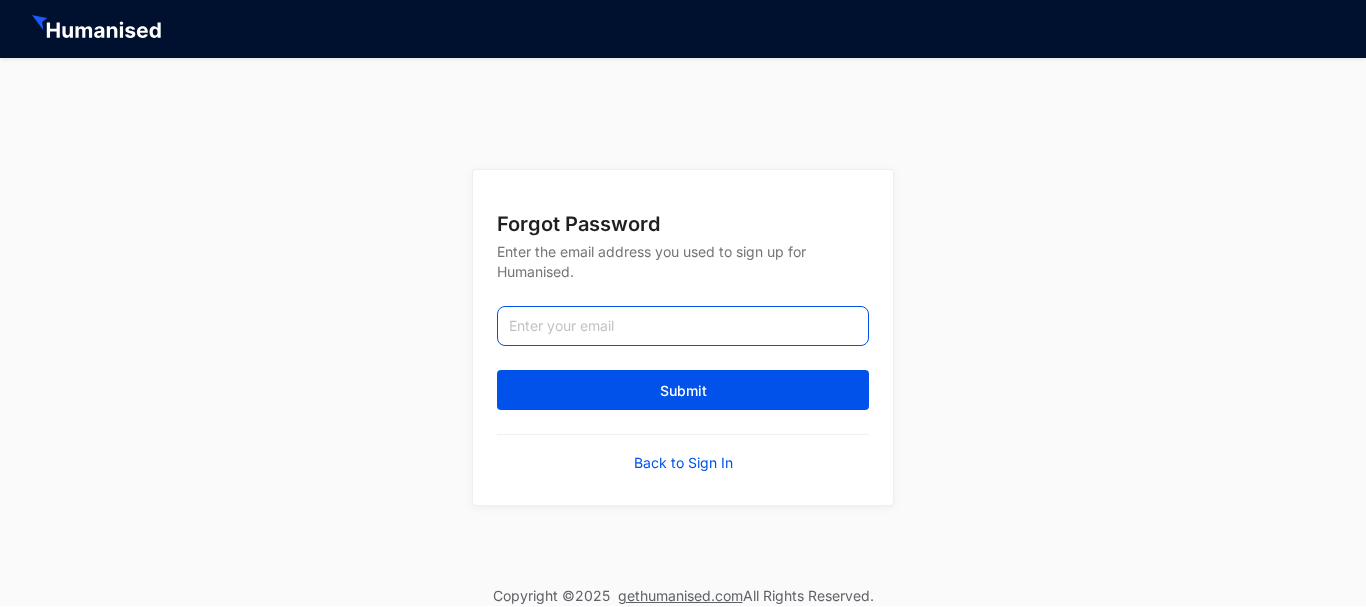 click at bounding box center (683, 326) 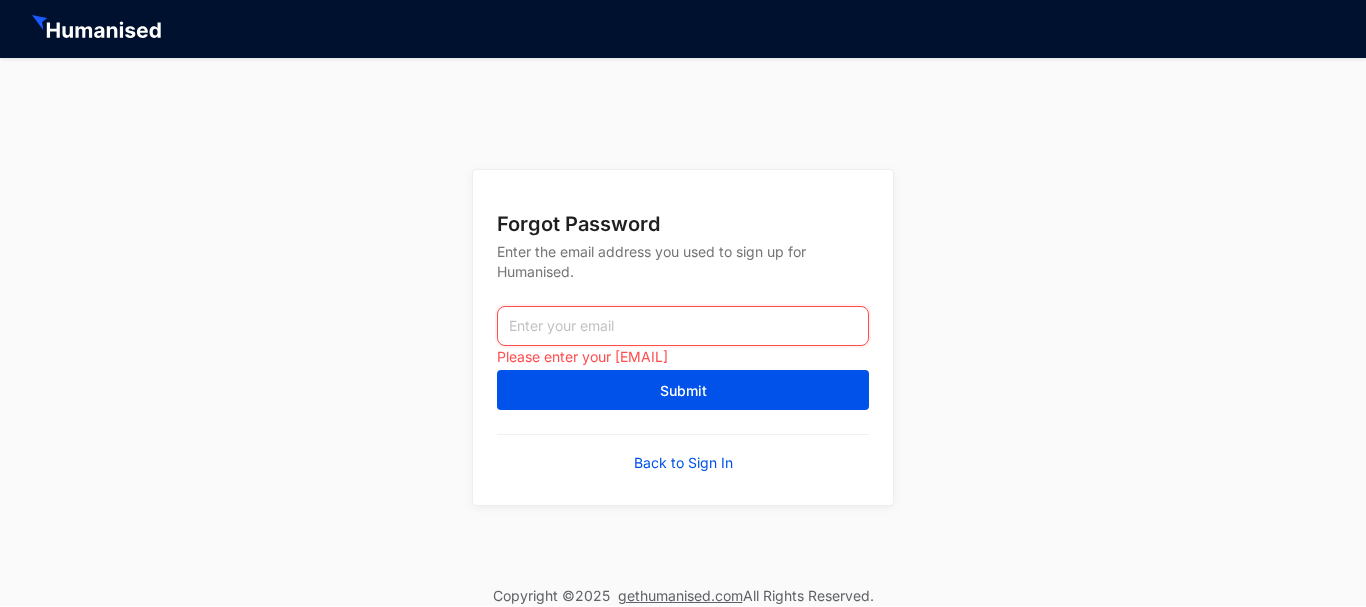 click at bounding box center (683, 326) 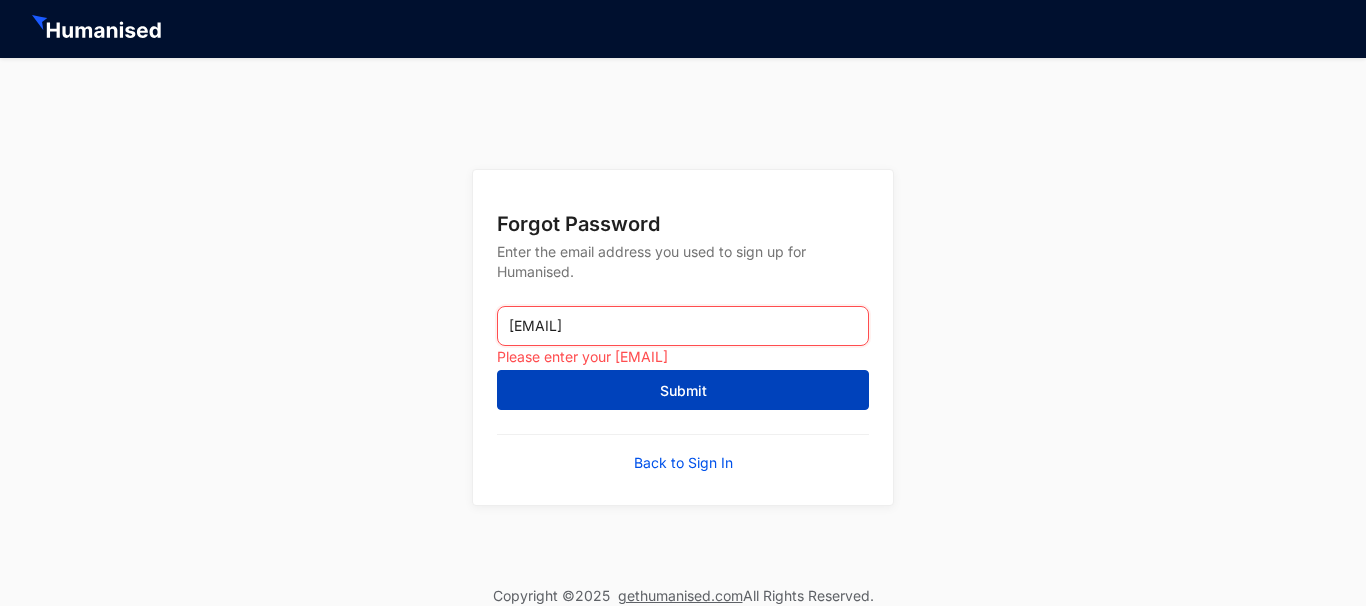 type on "[EMAIL]" 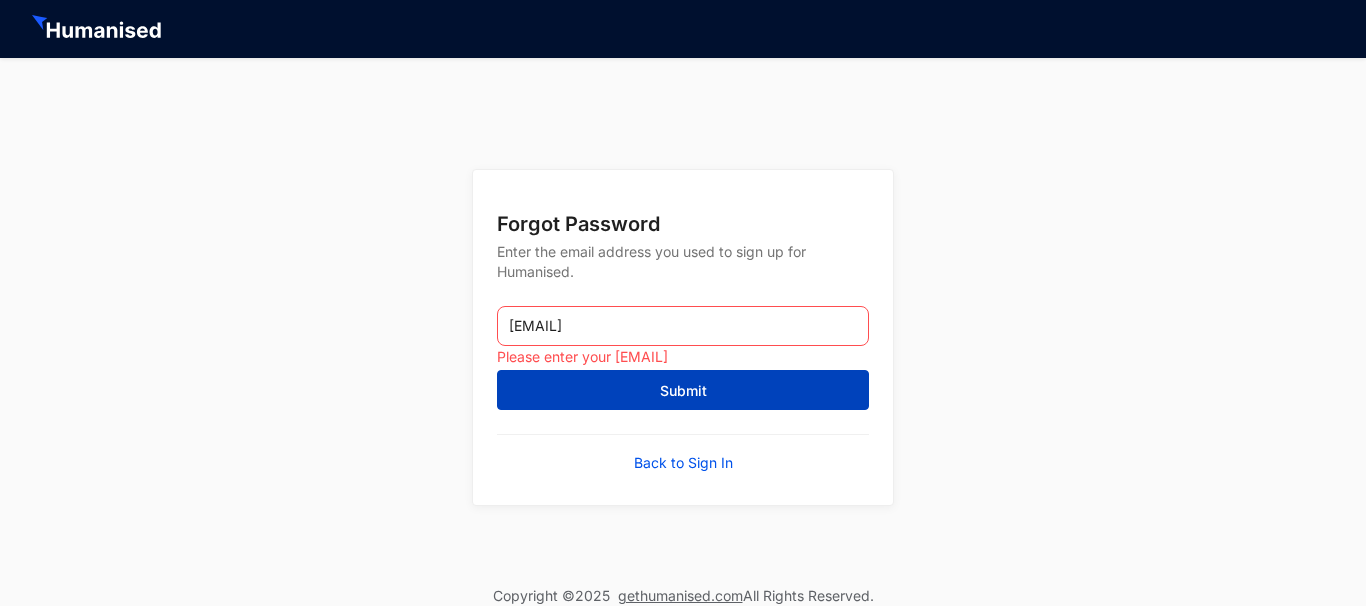 click on "Submit" at bounding box center (683, 390) 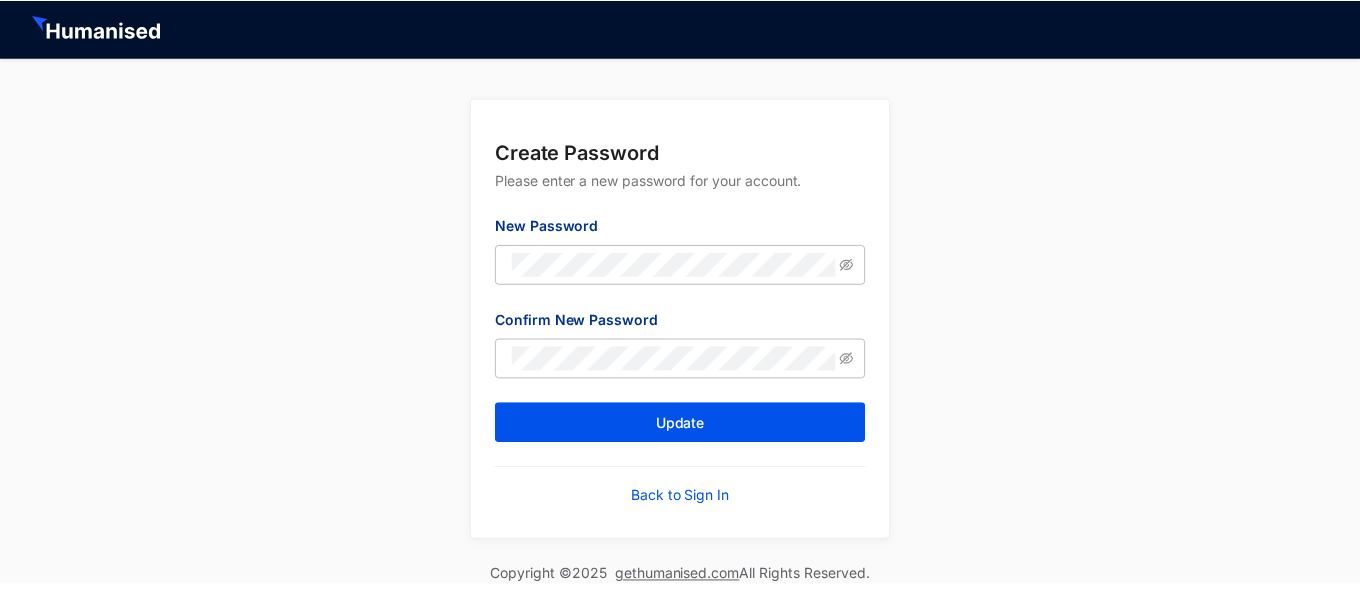 scroll, scrollTop: 0, scrollLeft: 0, axis: both 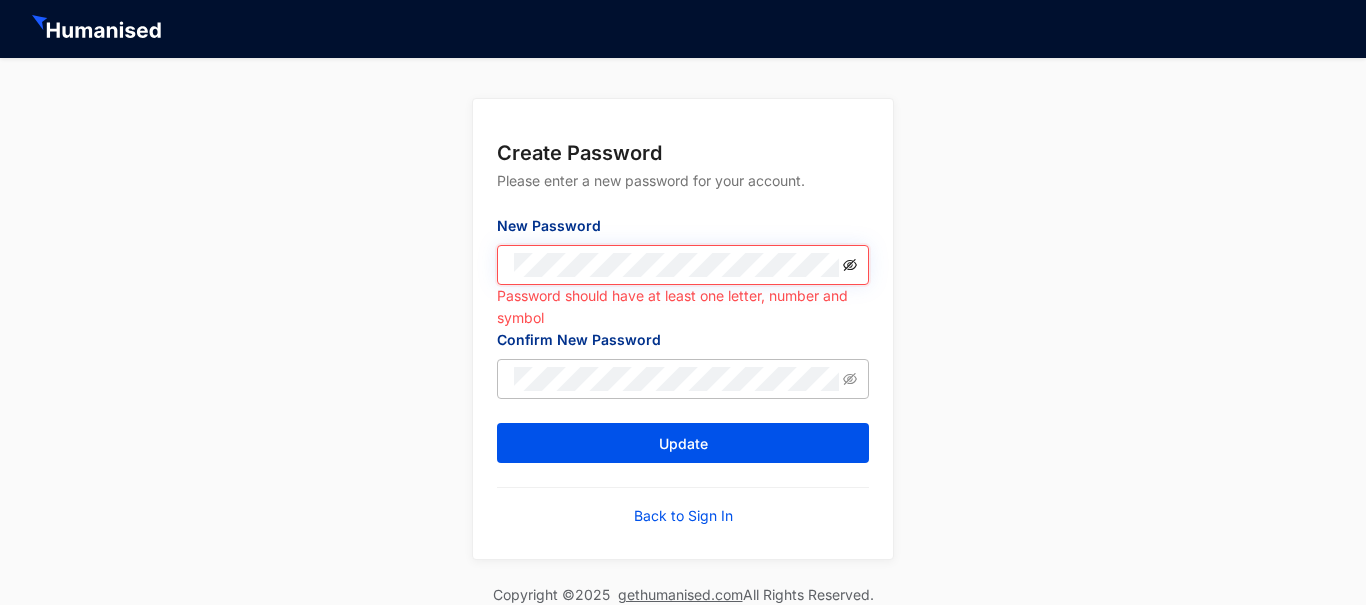 click 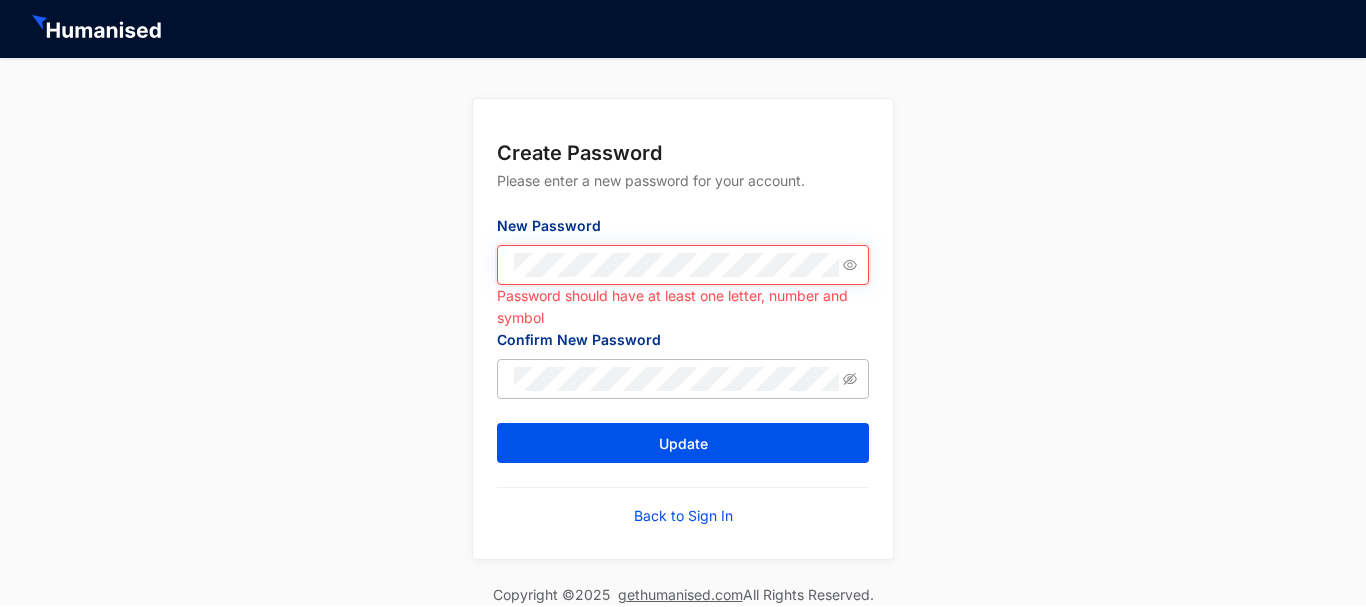 click 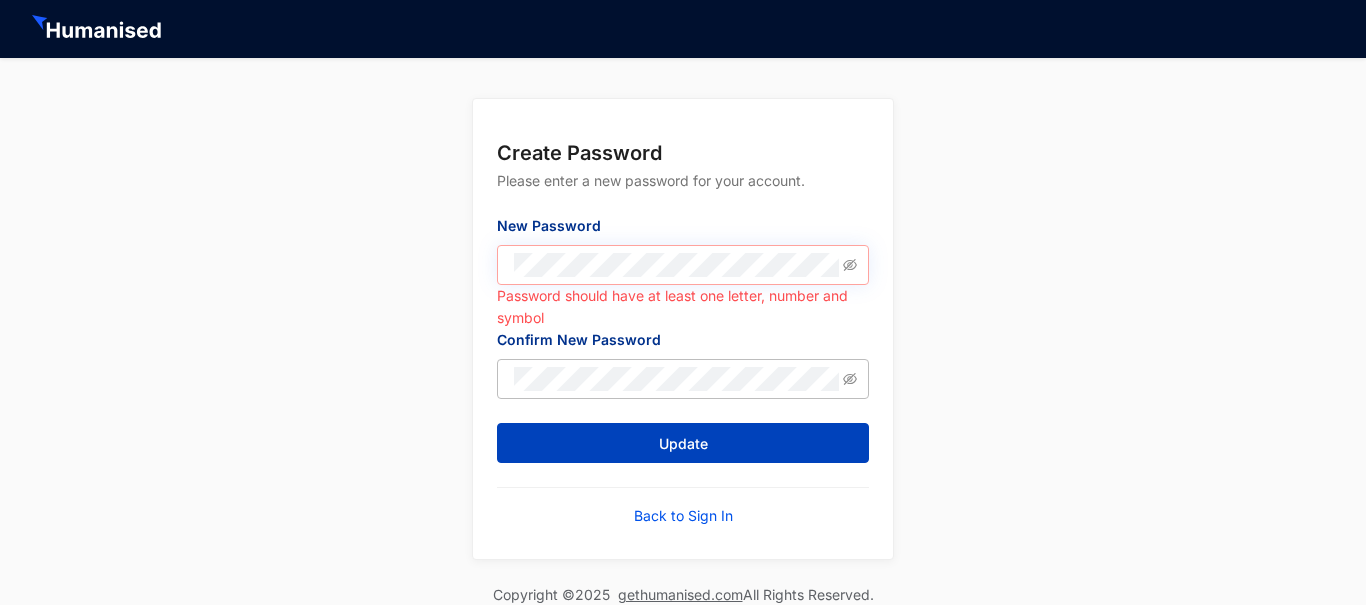 click on "Update" at bounding box center (683, 443) 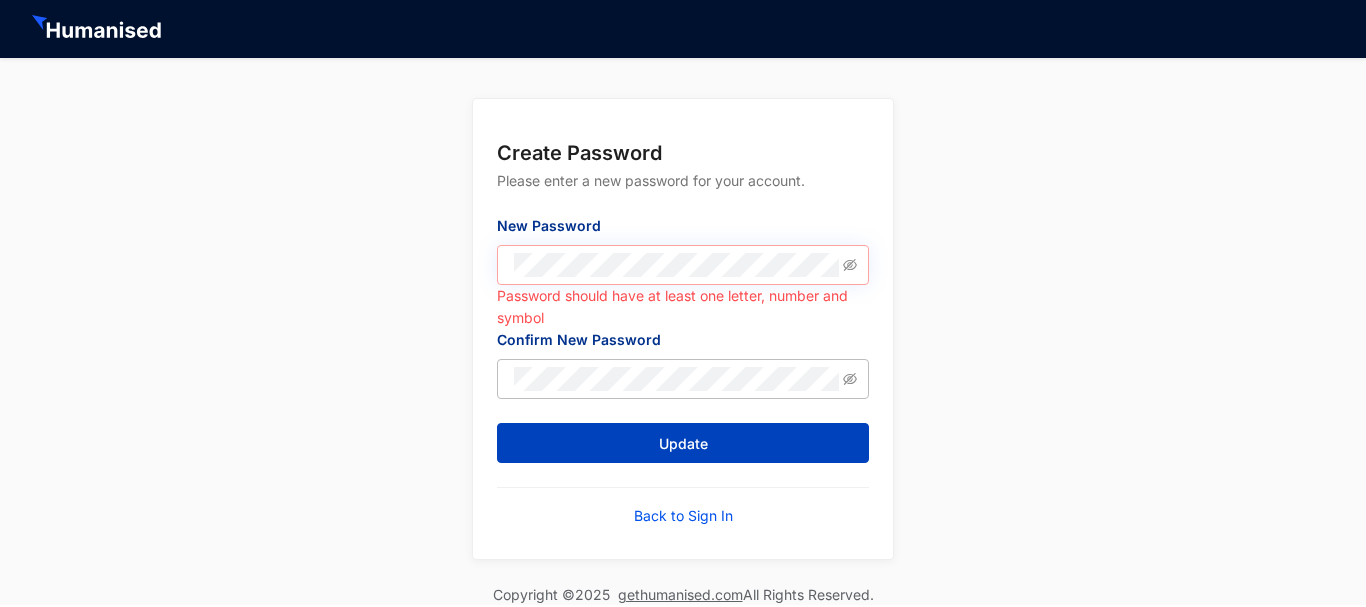 click on "Update" at bounding box center [683, 444] 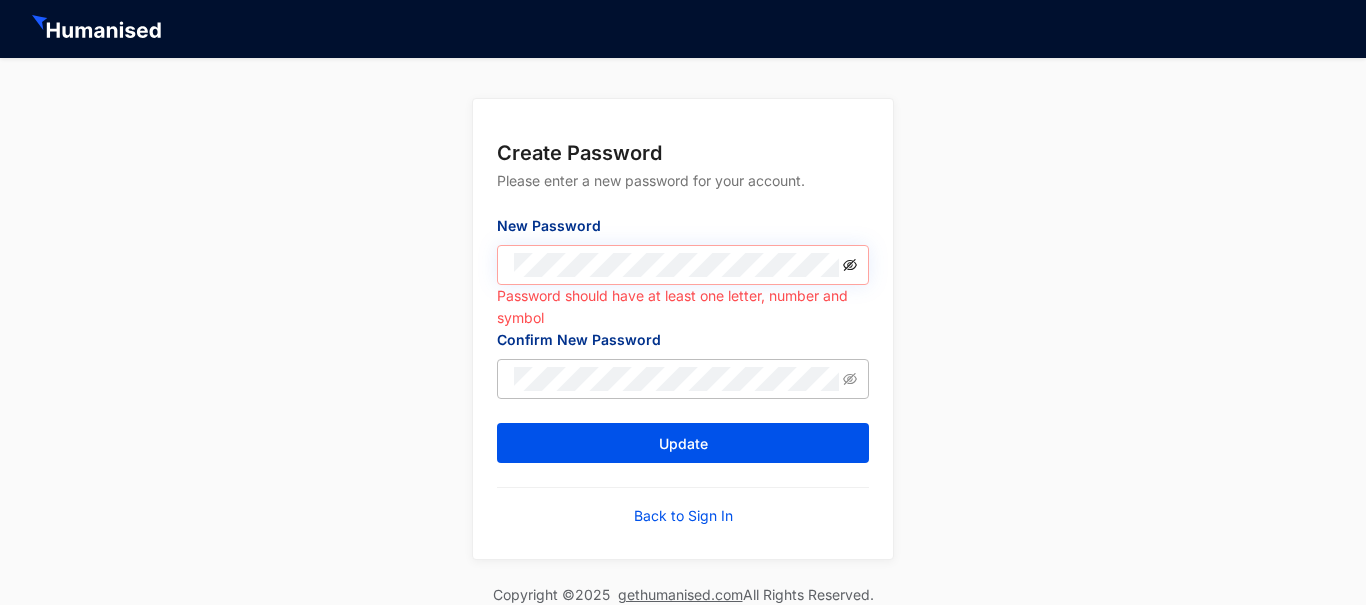 click 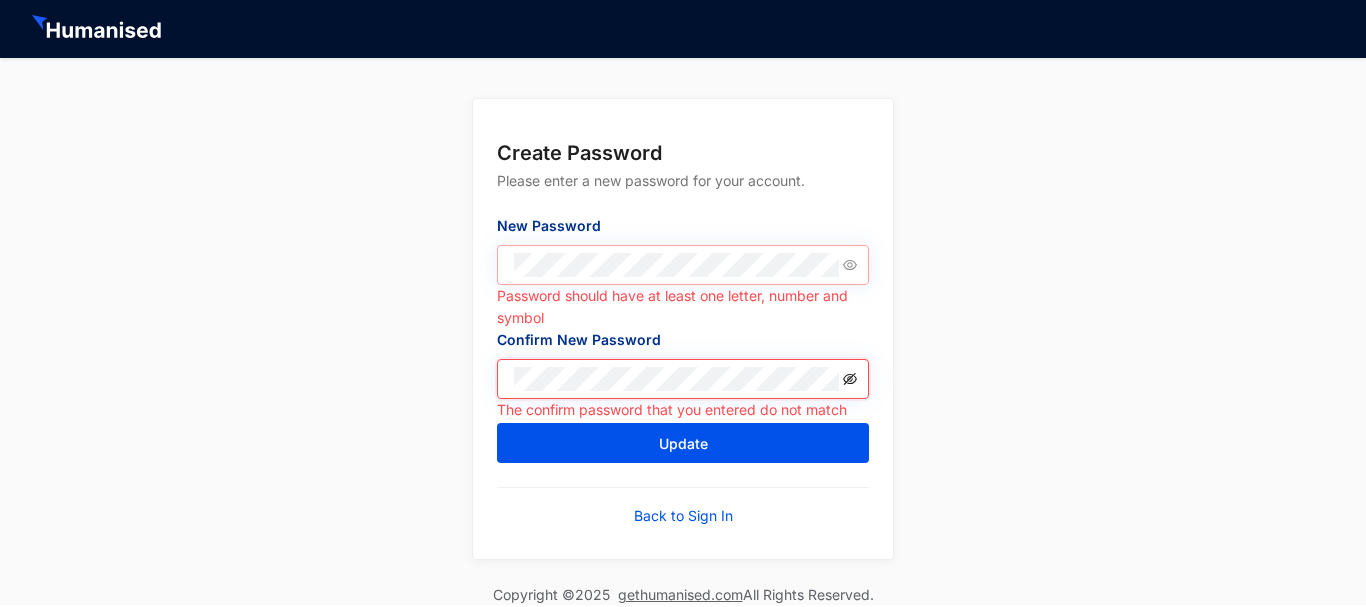 click 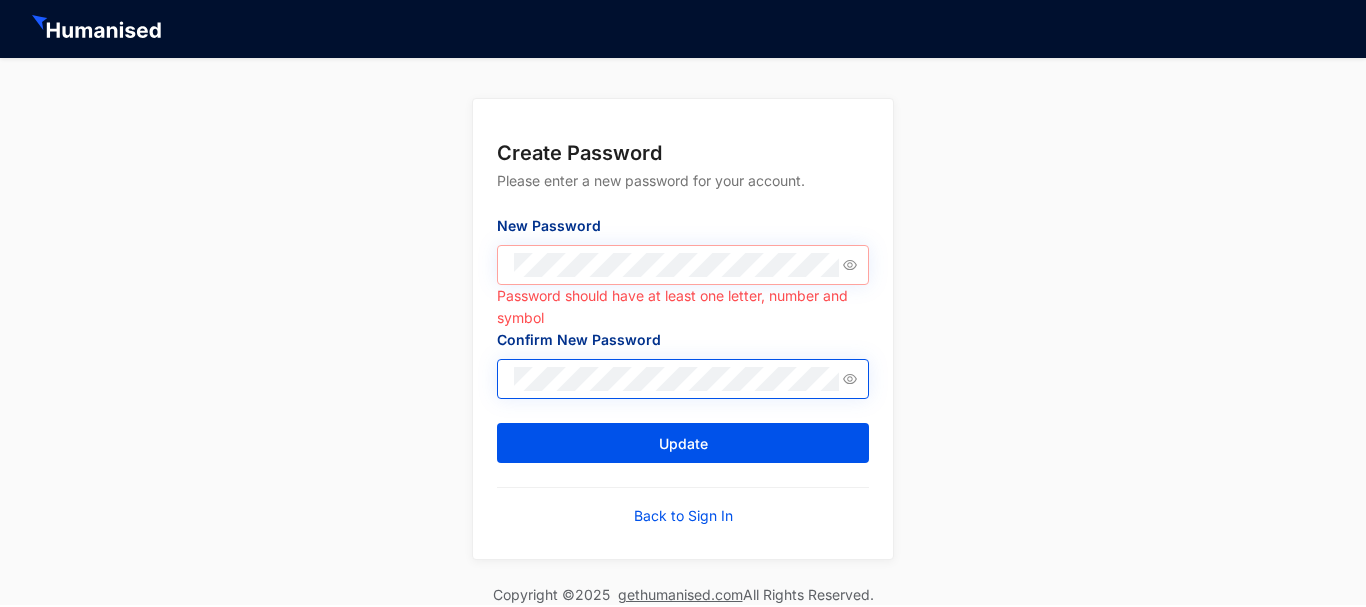 click on "Password should have at least one letter, number and symbol" at bounding box center (683, 307) 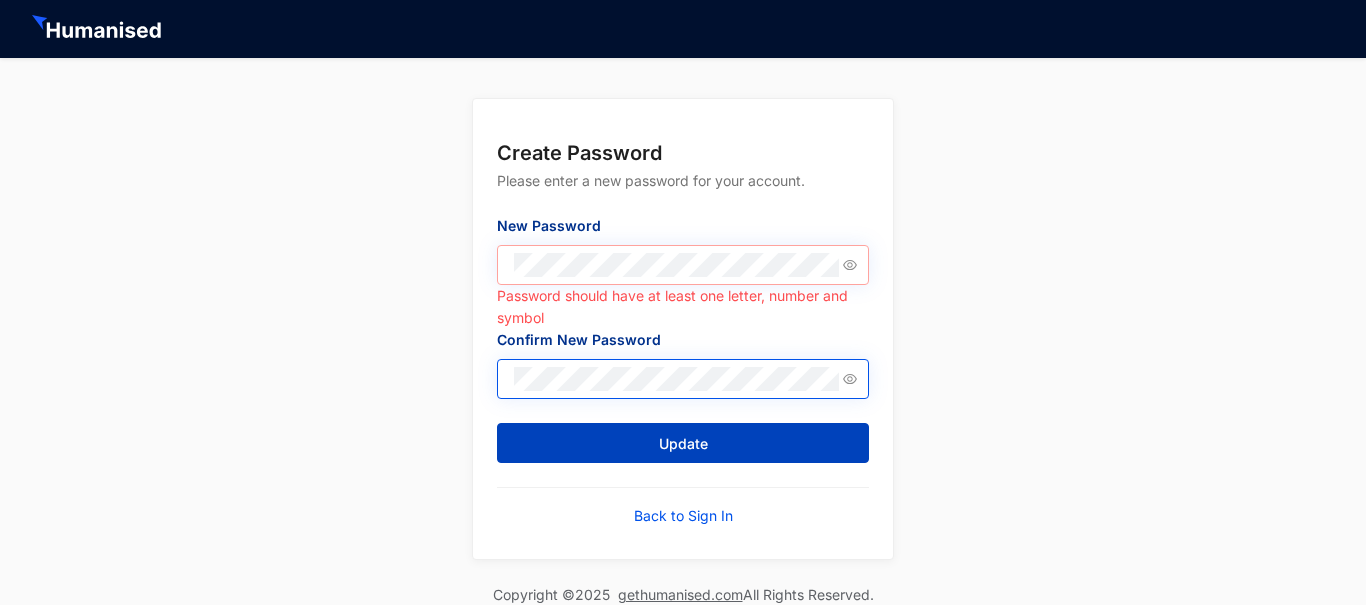 click on "Update" at bounding box center (683, 443) 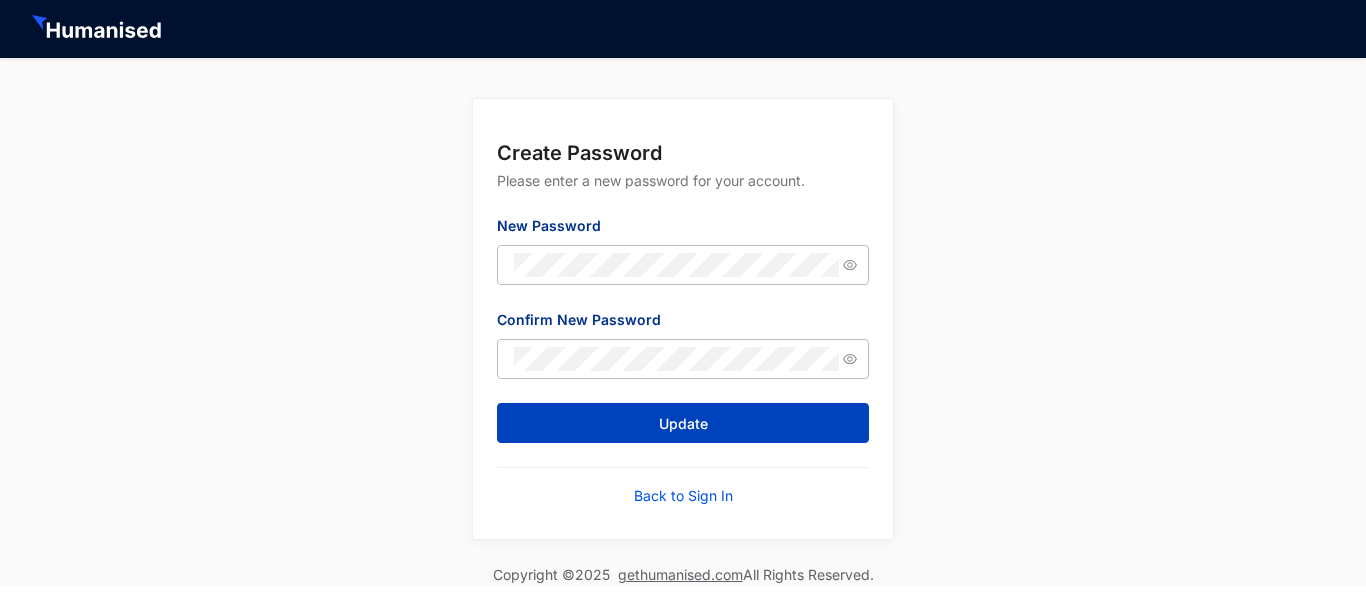 click on "Update" at bounding box center (683, 424) 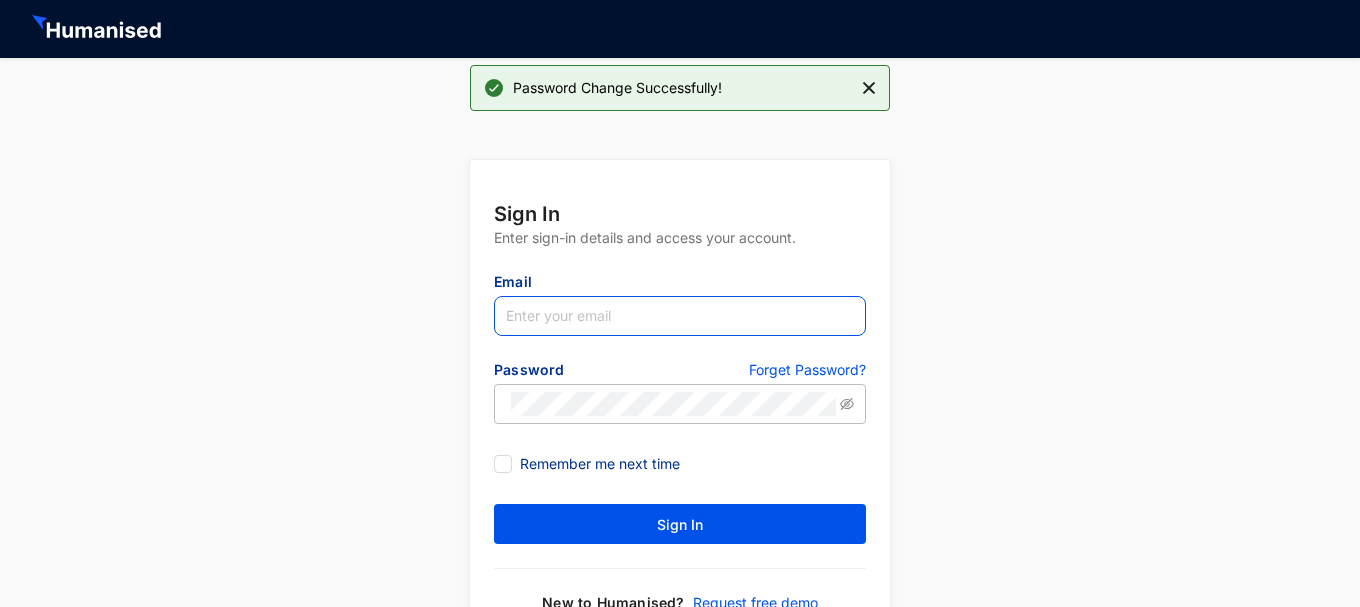 click at bounding box center [680, 316] 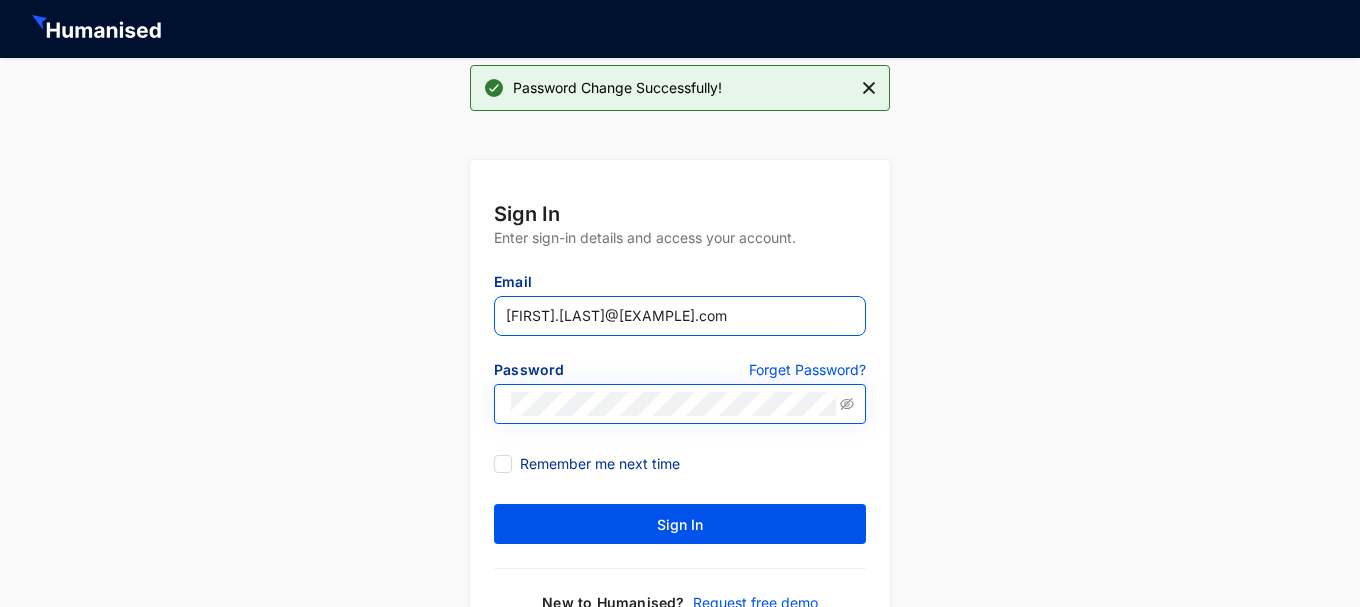 type on "[EMAIL]" 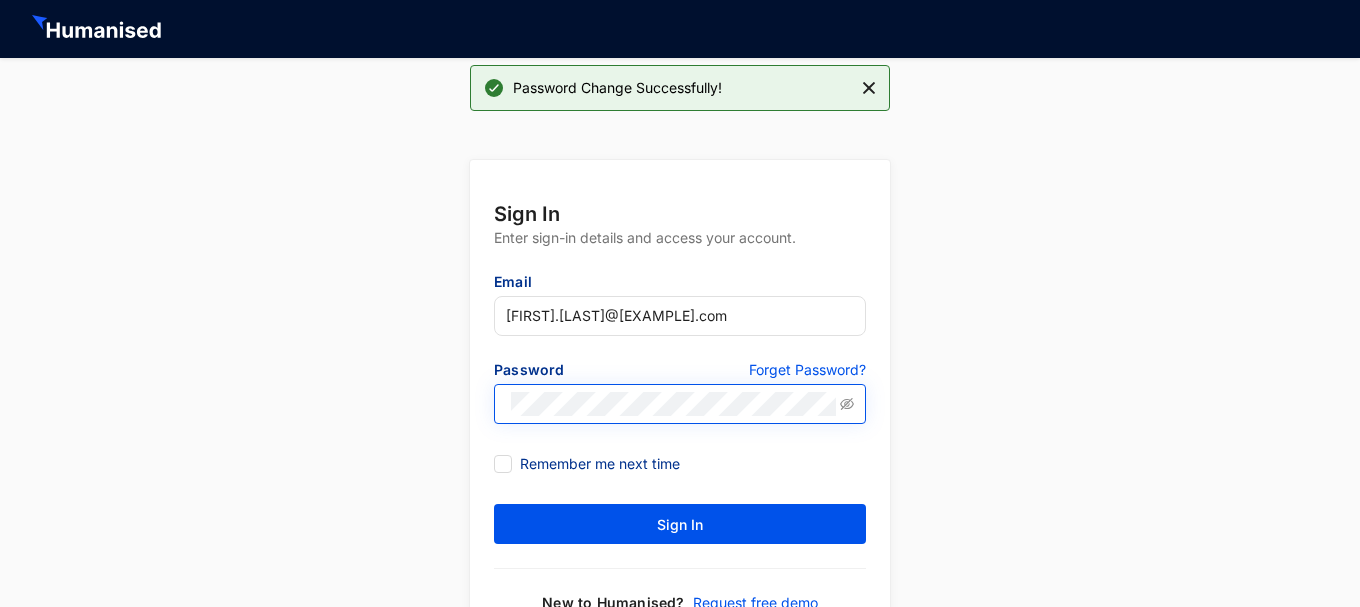 click at bounding box center [680, 404] 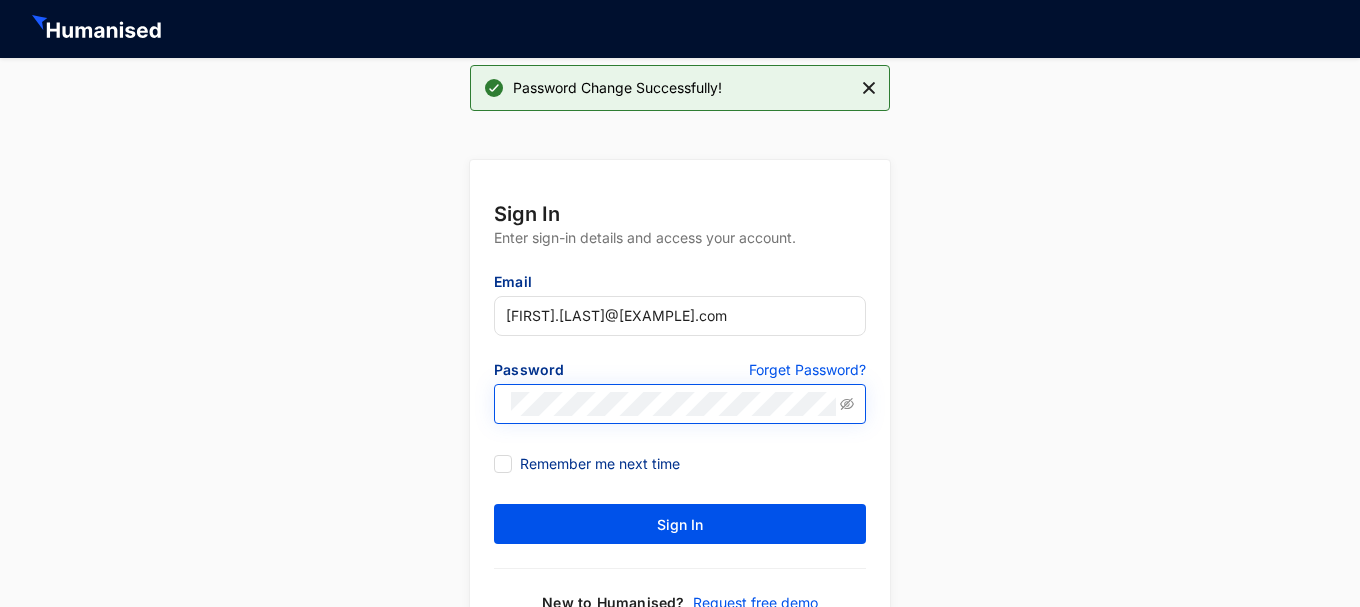click at bounding box center [847, 404] 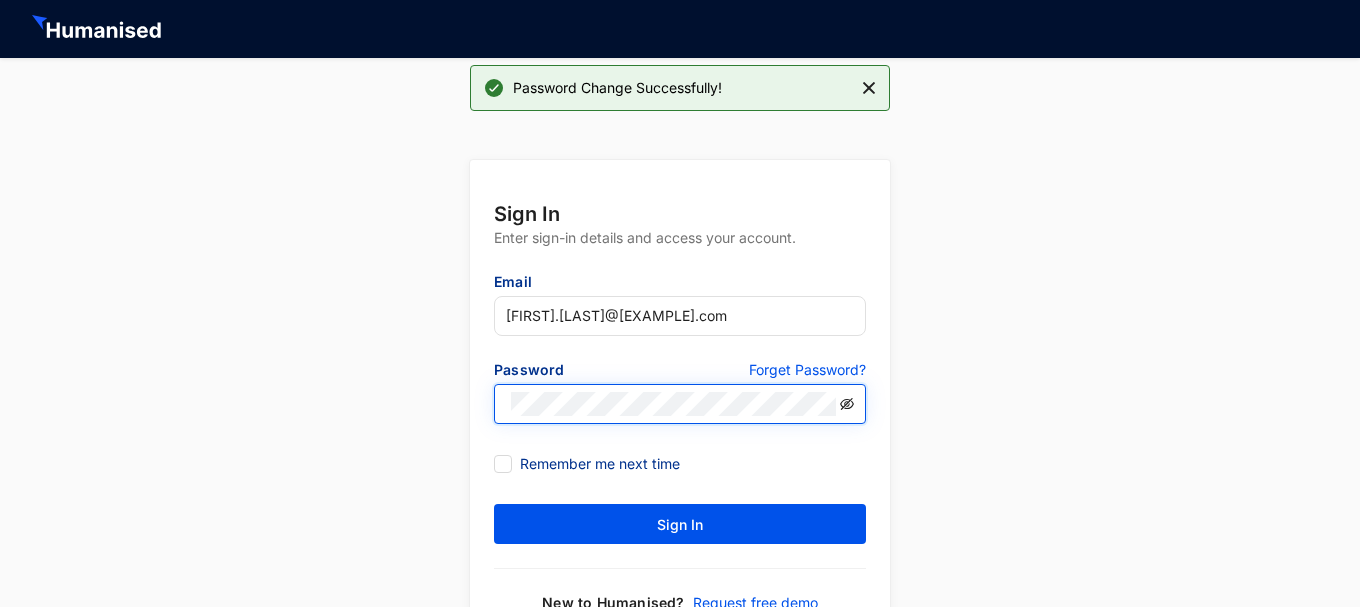 click 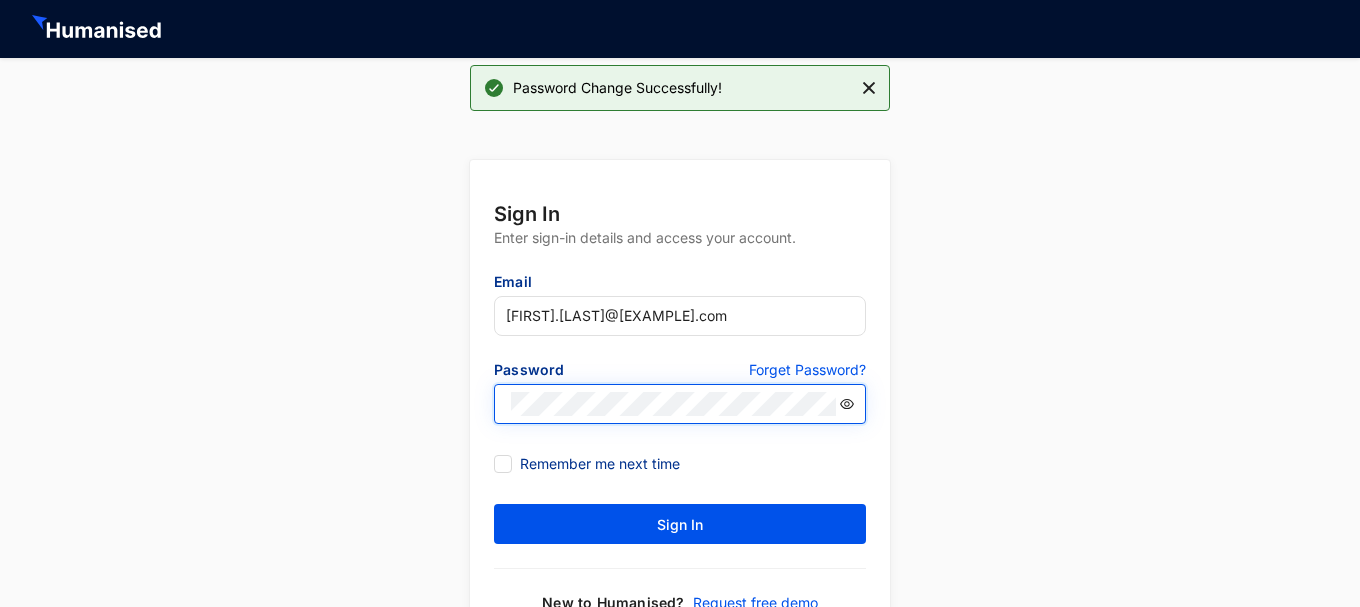 click 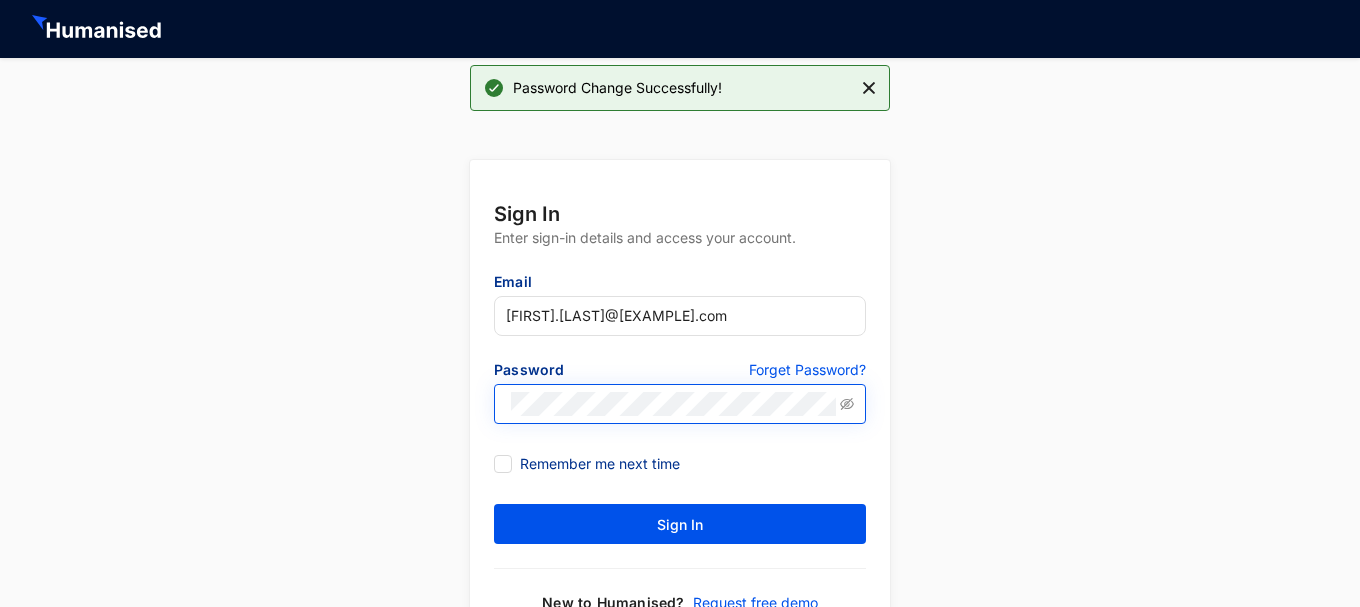 click at bounding box center [855, 316] 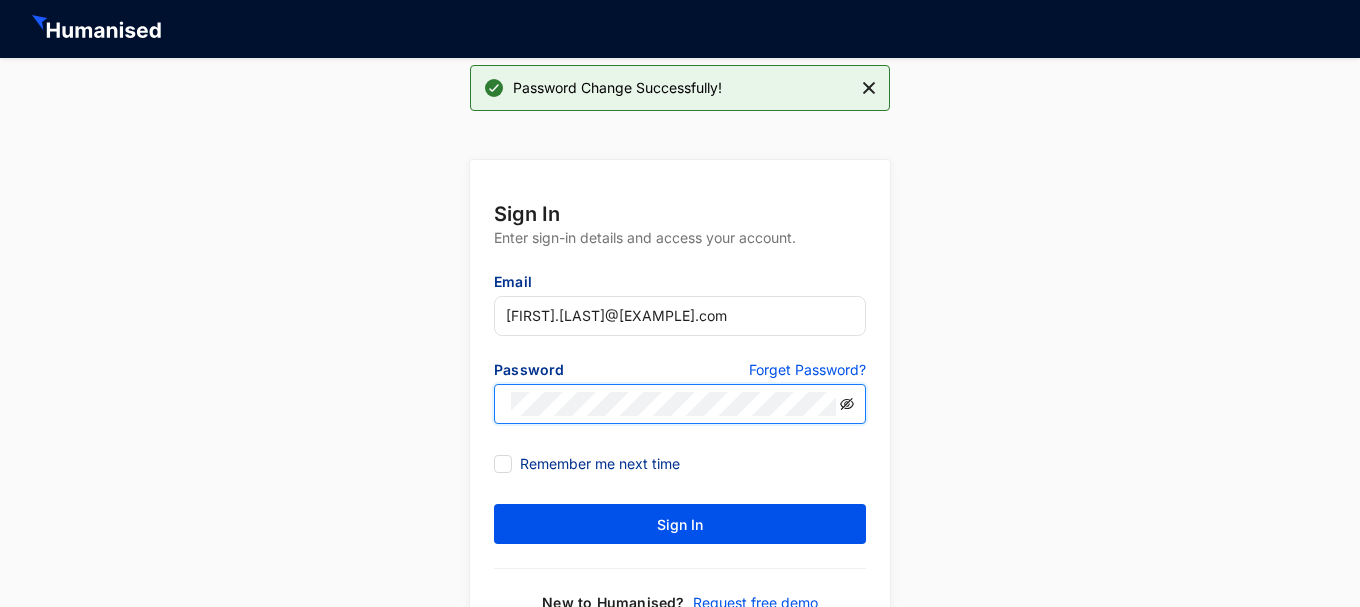 click 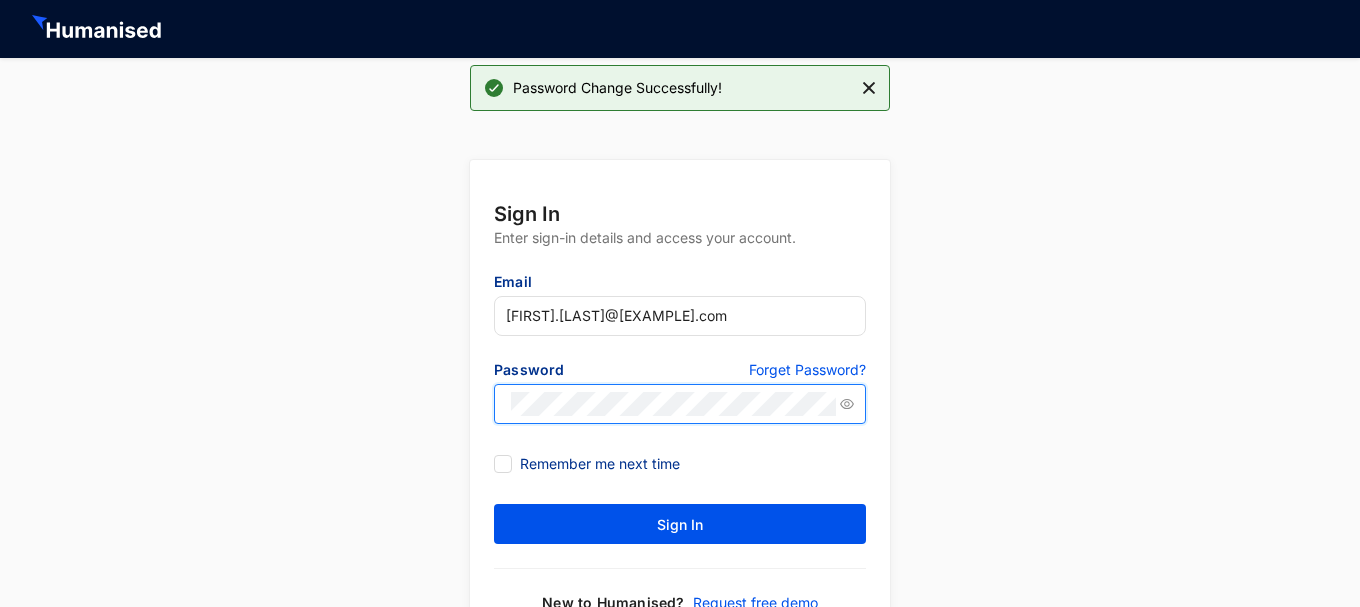 click 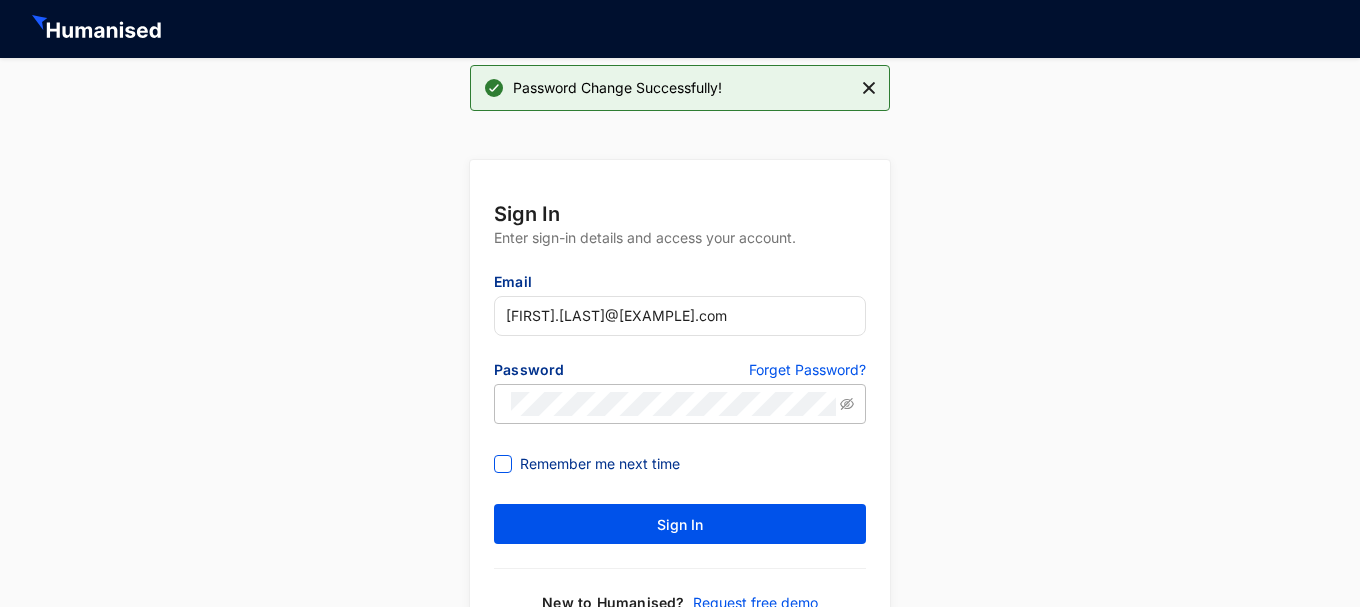 click on "Remember me next time" at bounding box center (501, 462) 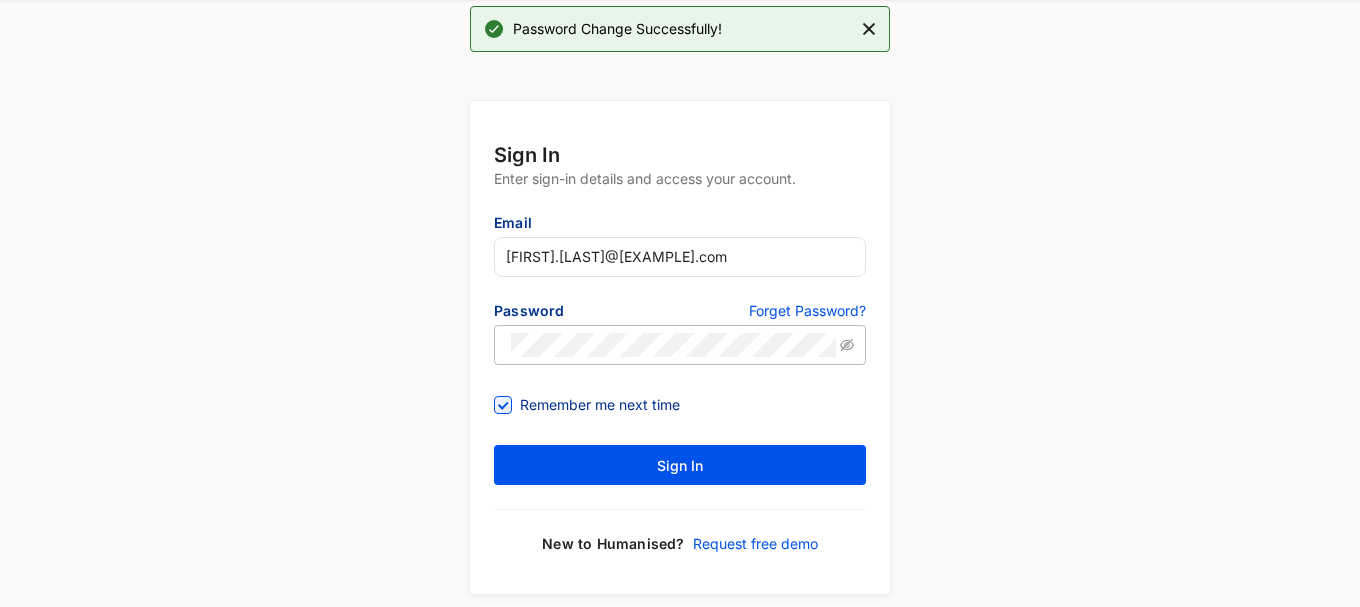 scroll, scrollTop: 92, scrollLeft: 0, axis: vertical 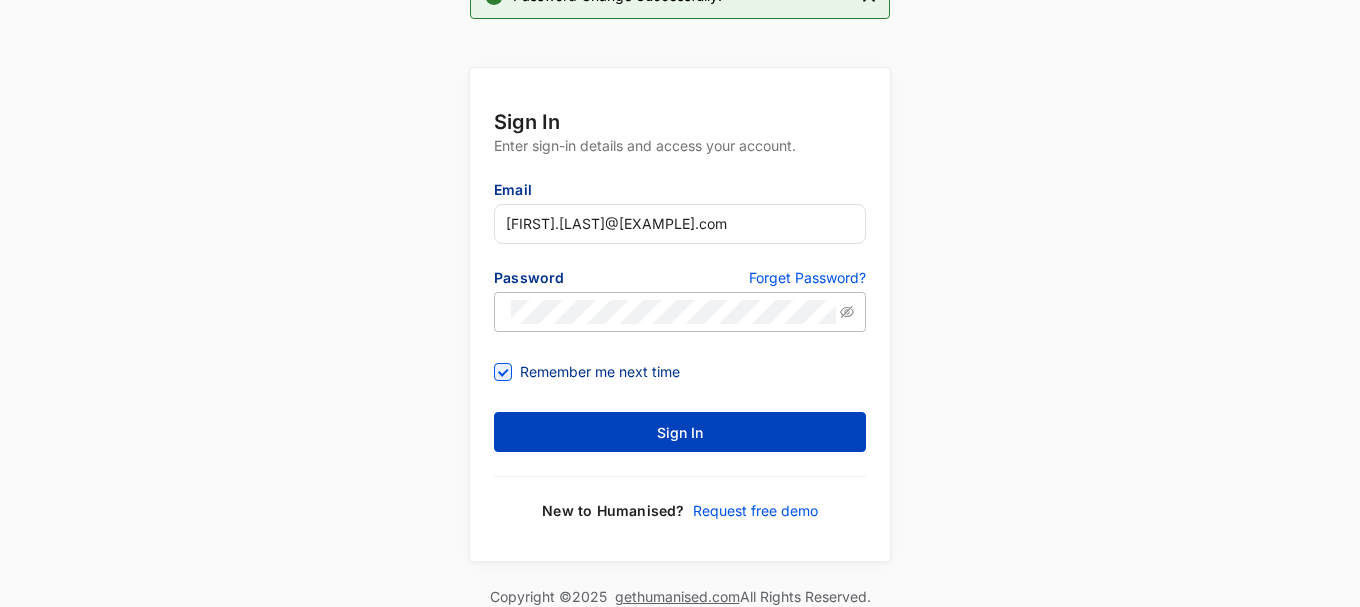 click on "Sign In" at bounding box center (680, 432) 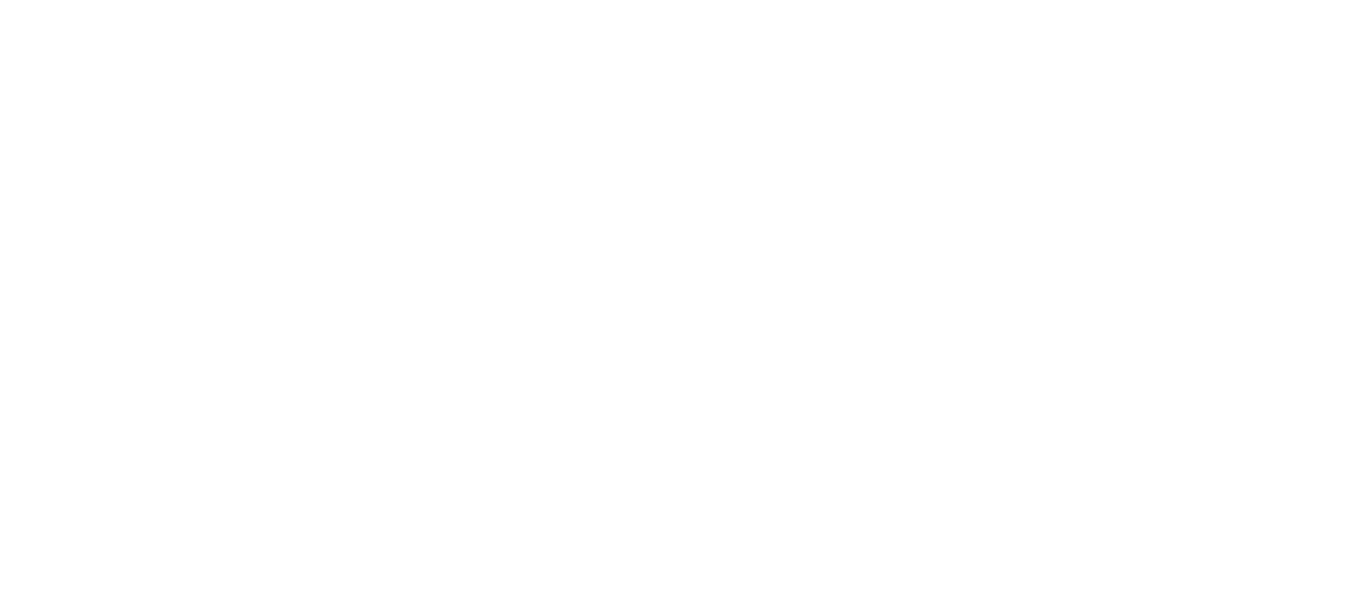 scroll, scrollTop: 0, scrollLeft: 0, axis: both 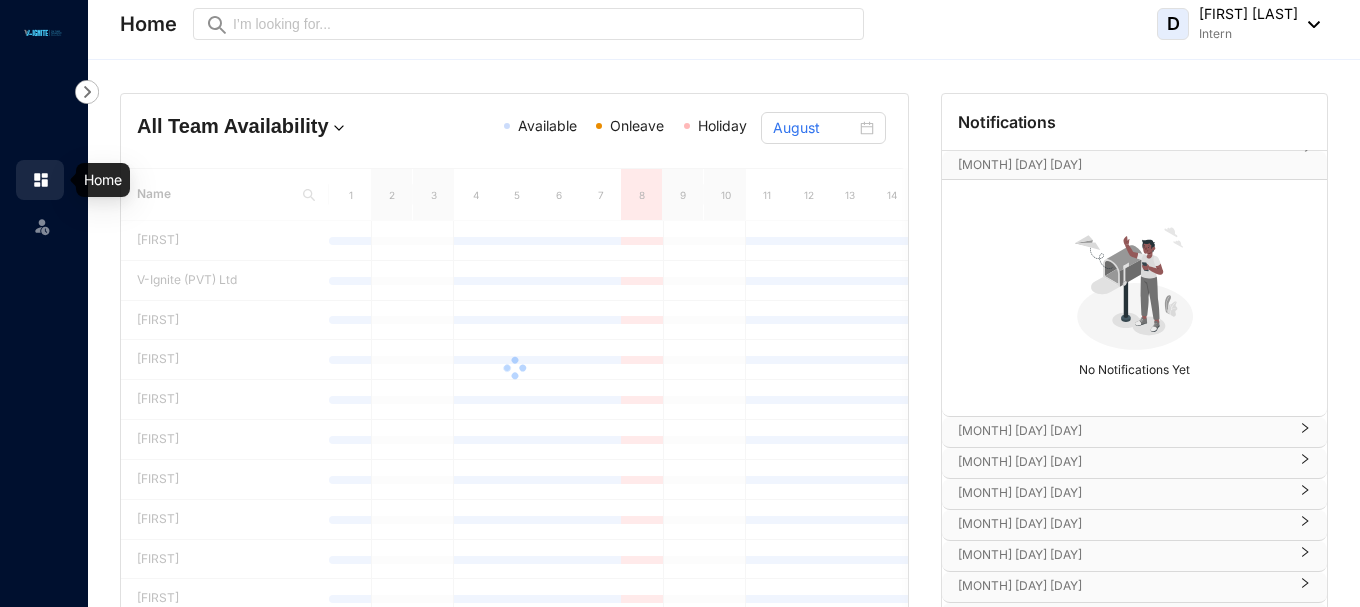 click at bounding box center (41, 180) 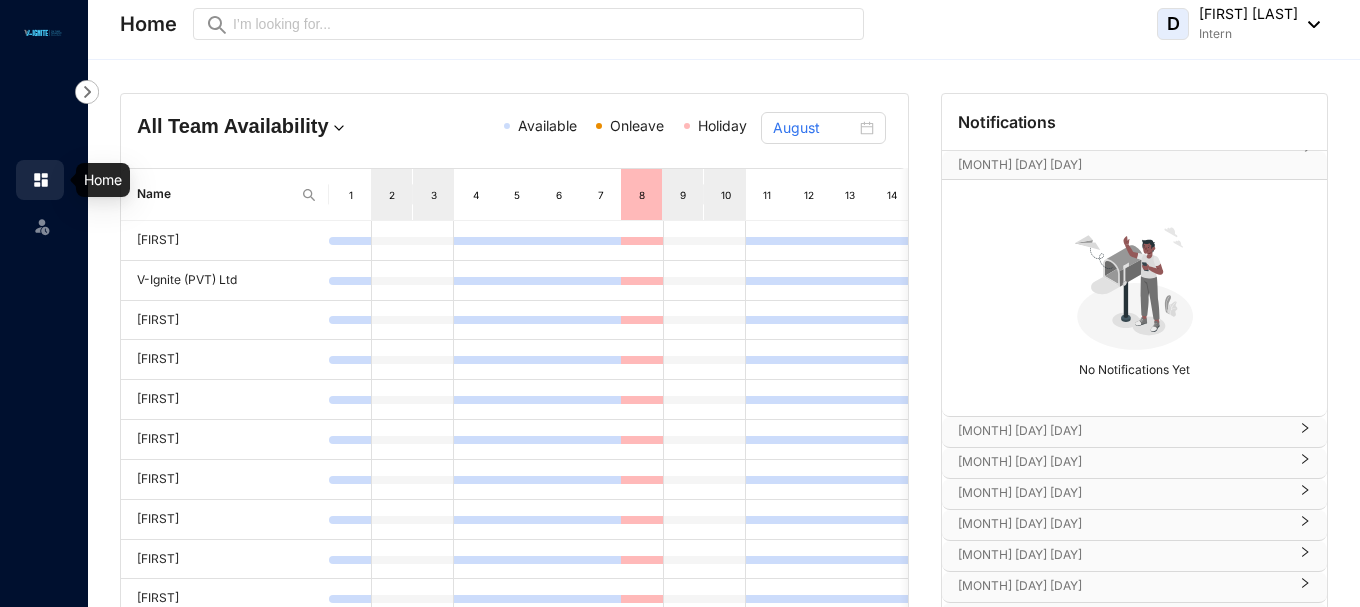 click at bounding box center (41, 180) 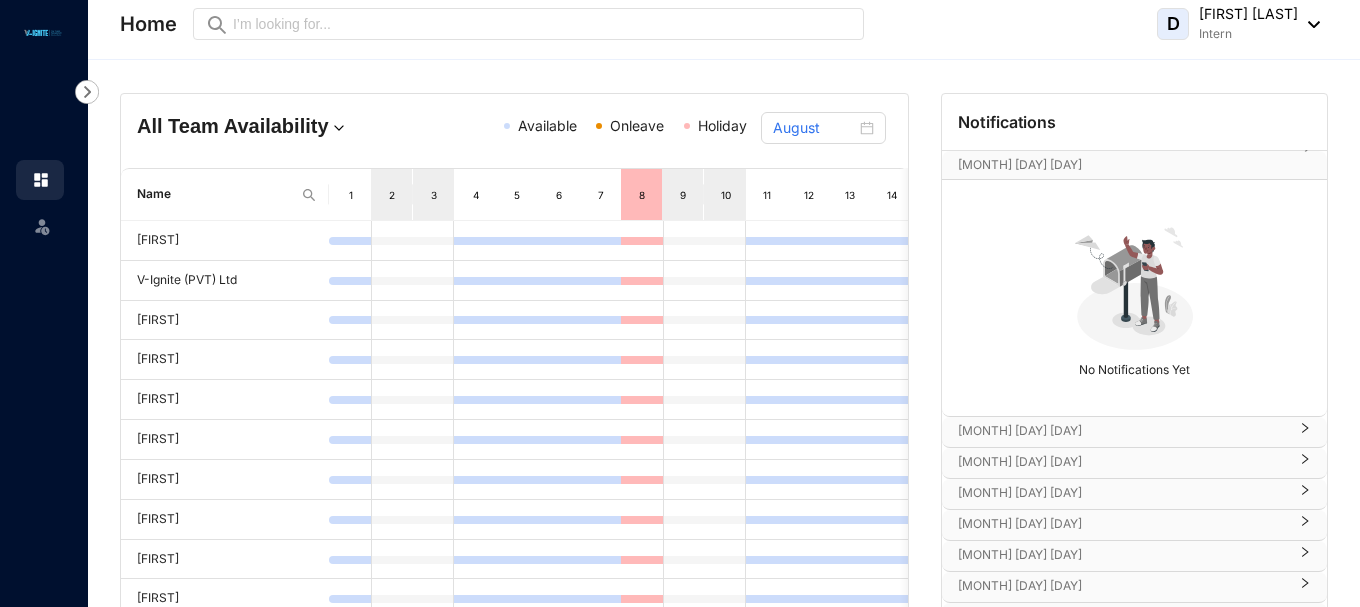 click at bounding box center (87, 92) 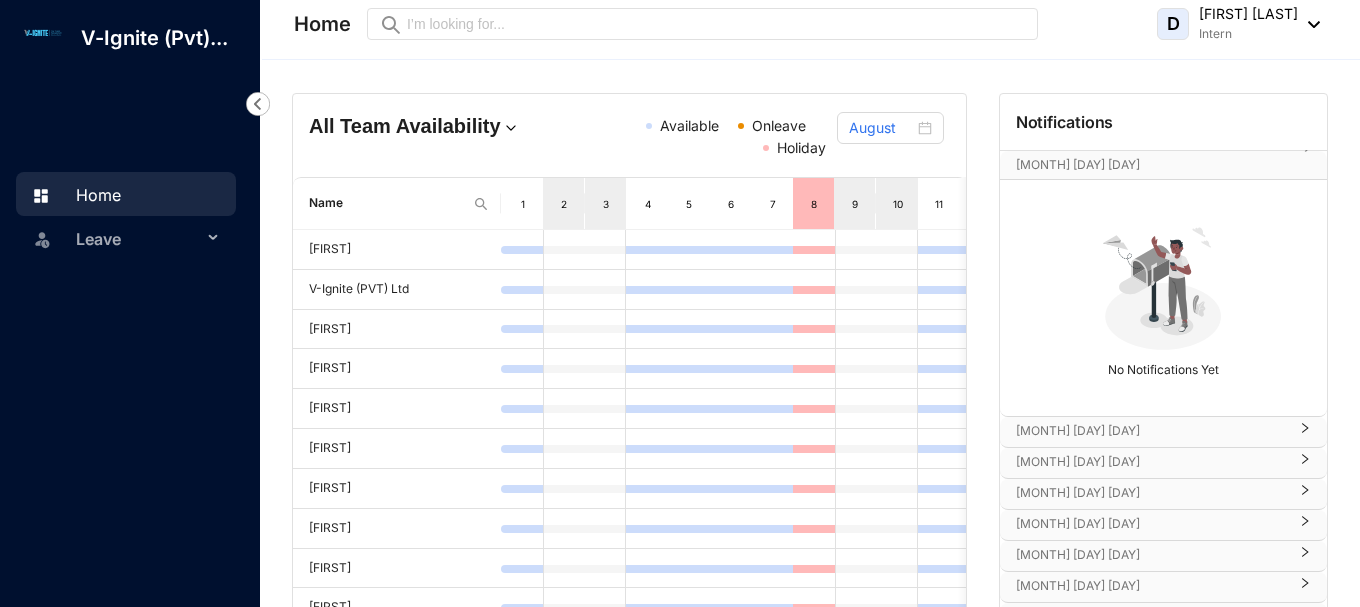 click at bounding box center [258, 104] 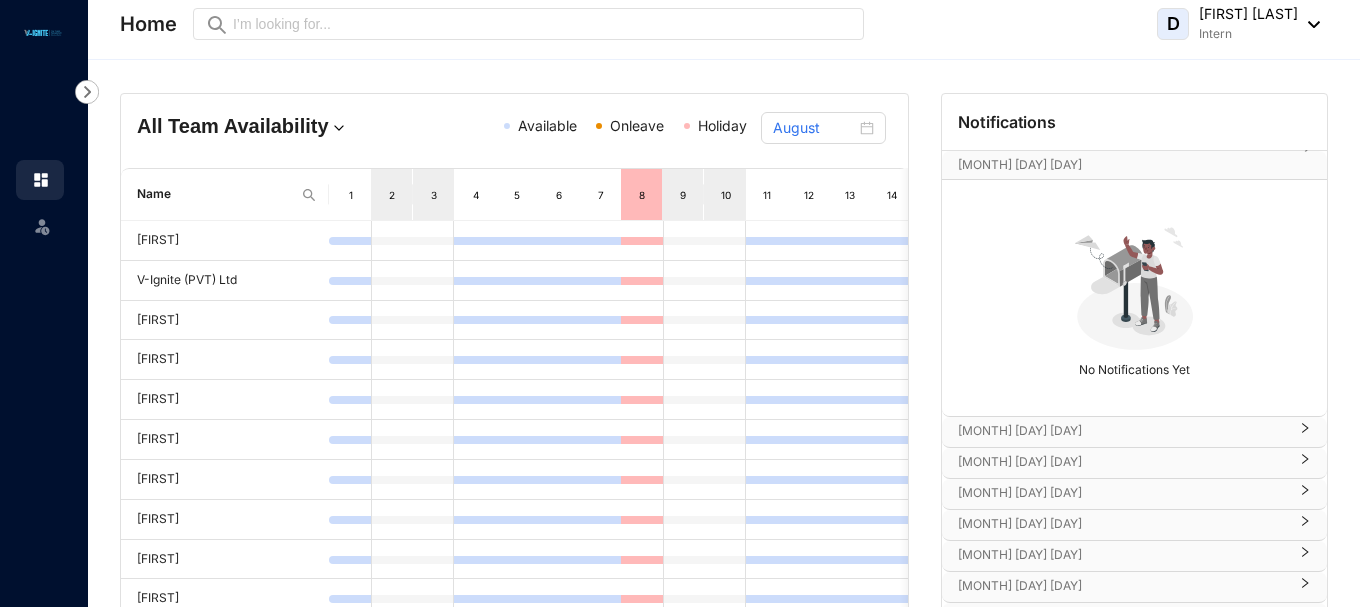click on "Home" at bounding box center [148, 24] 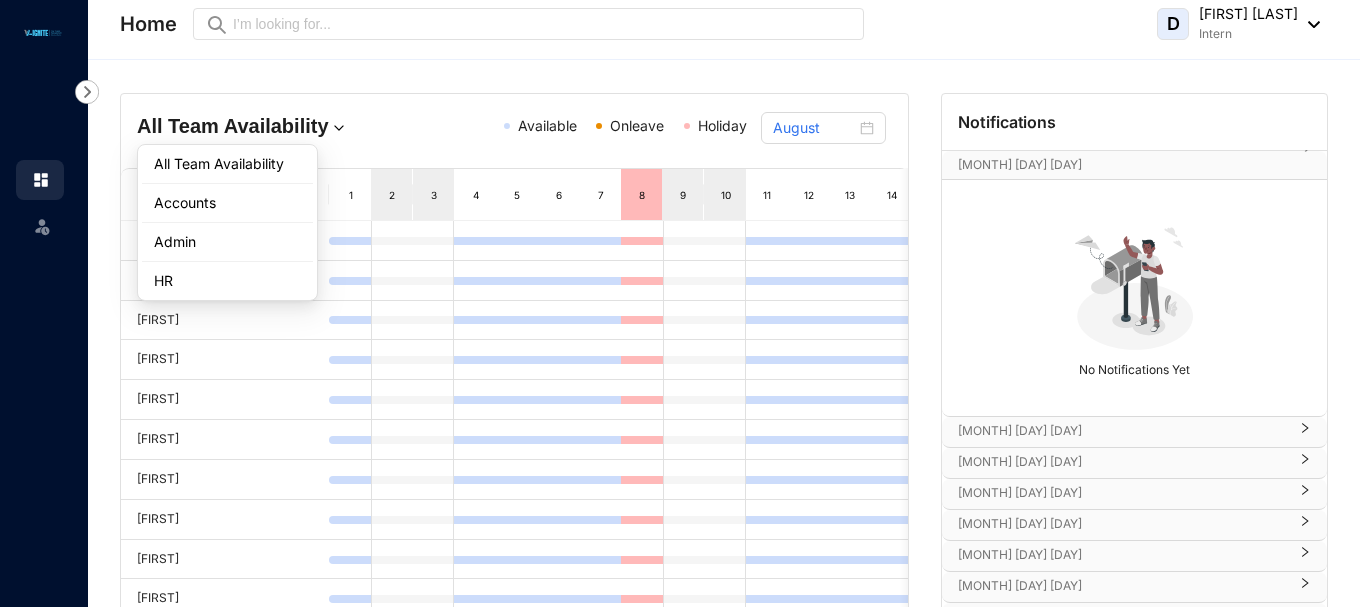 click at bounding box center (339, 128) 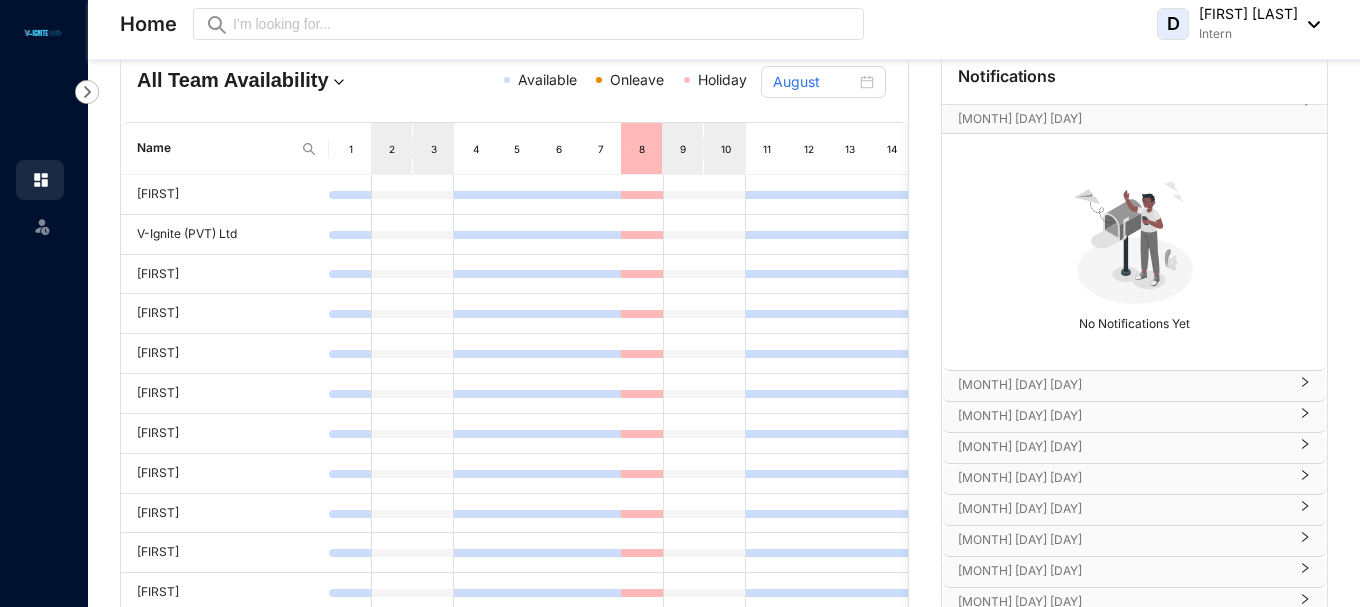 scroll, scrollTop: 0, scrollLeft: 0, axis: both 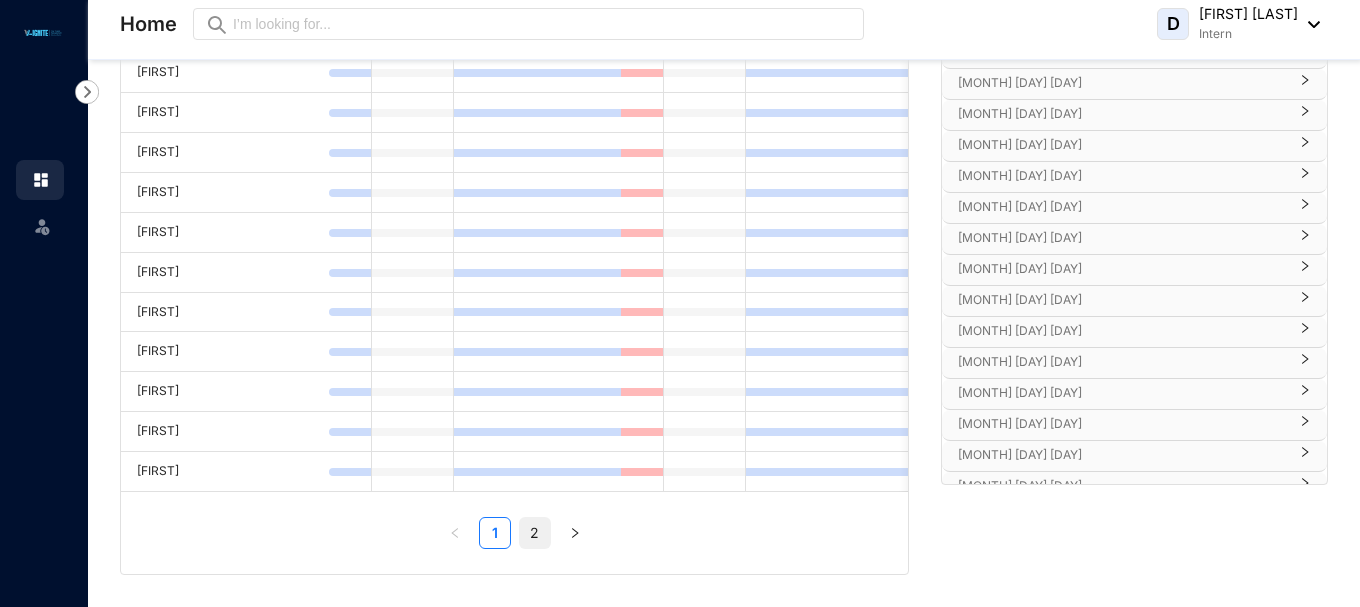 click on "2" at bounding box center (535, 533) 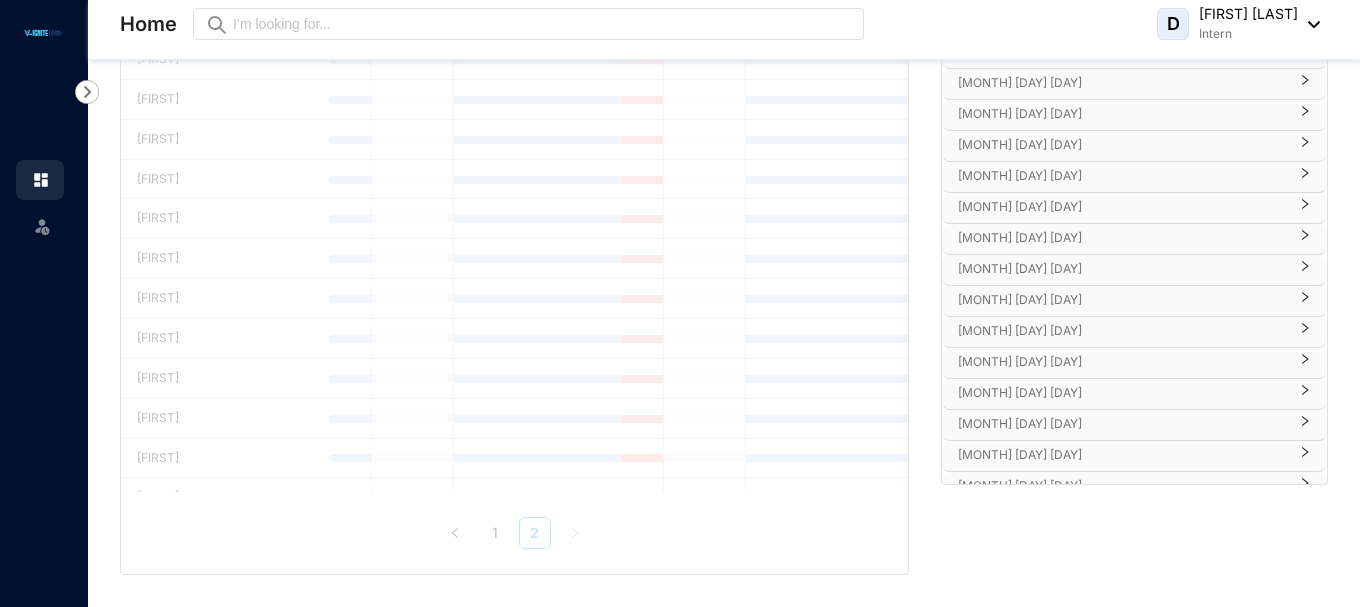 scroll, scrollTop: 0, scrollLeft: 0, axis: both 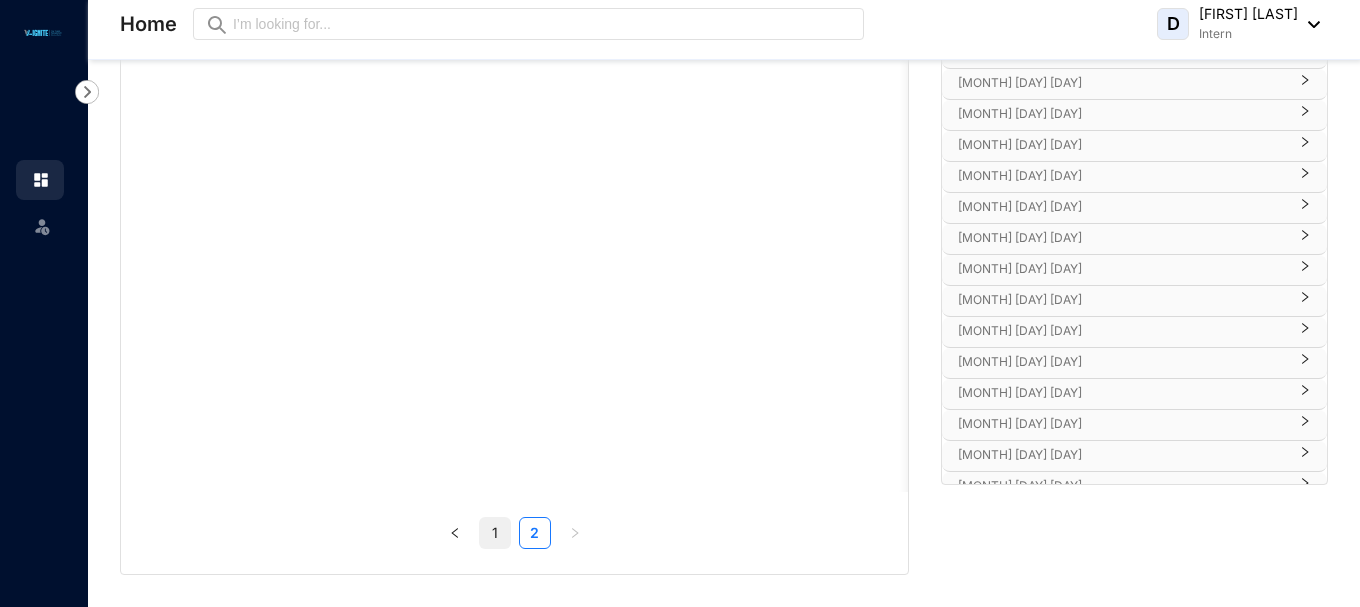 click on "1" at bounding box center (495, 533) 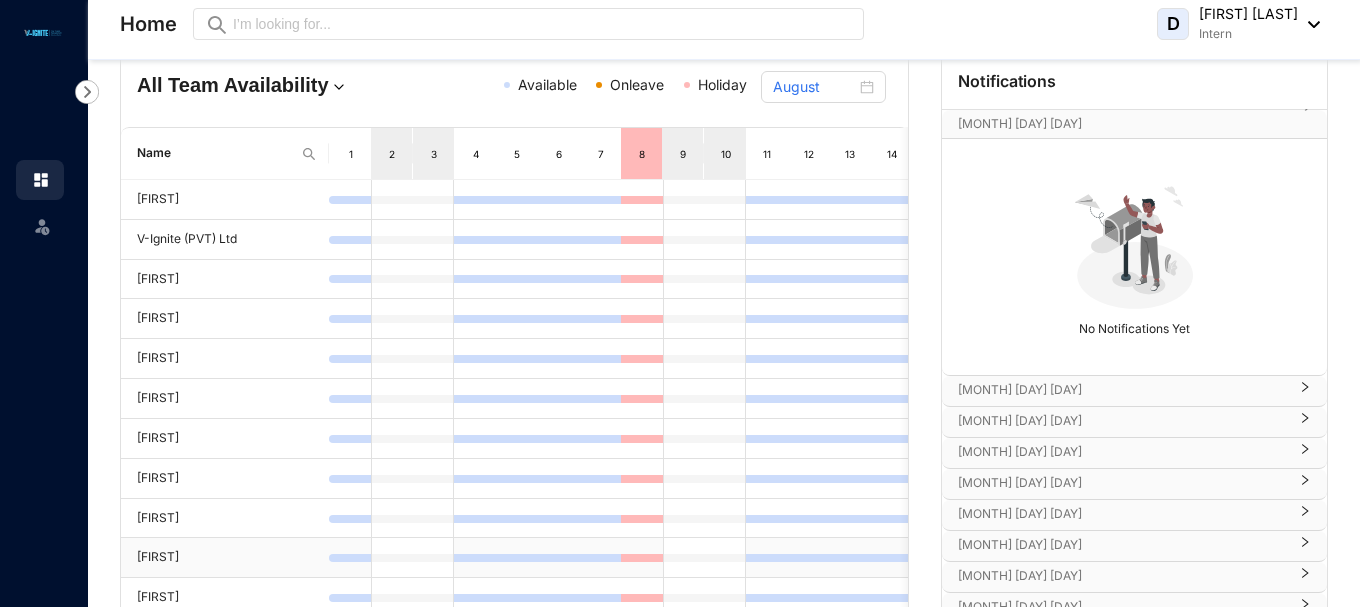 scroll, scrollTop: 0, scrollLeft: 0, axis: both 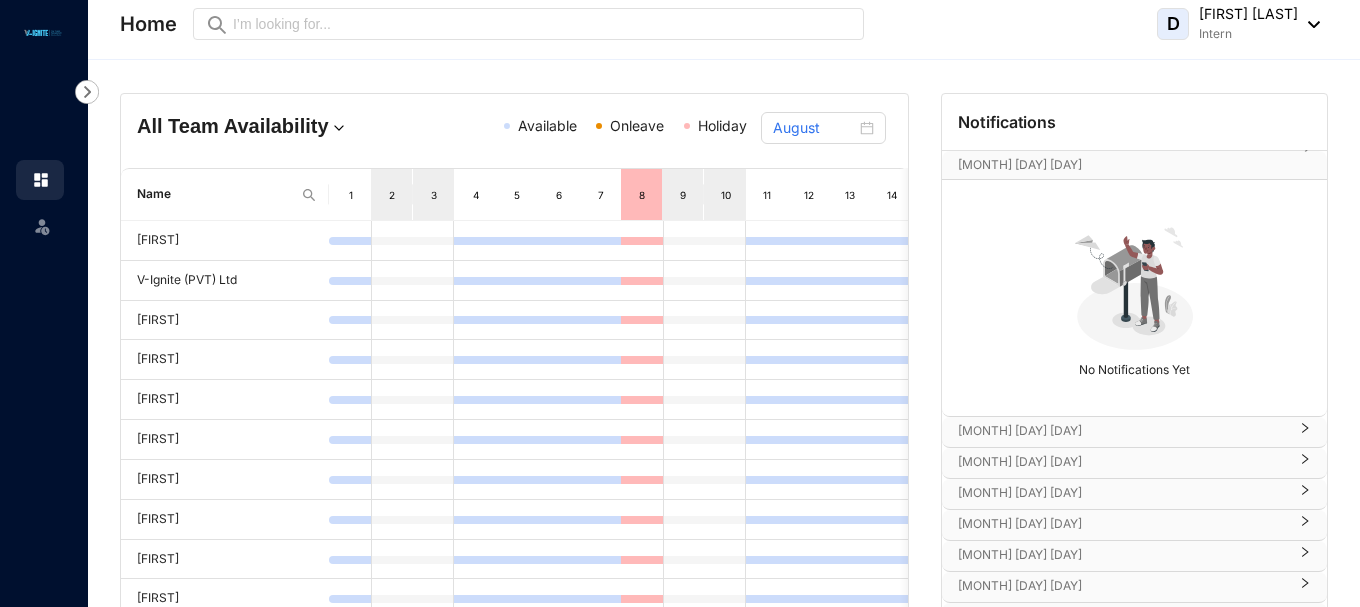 click at bounding box center [1309, 24] 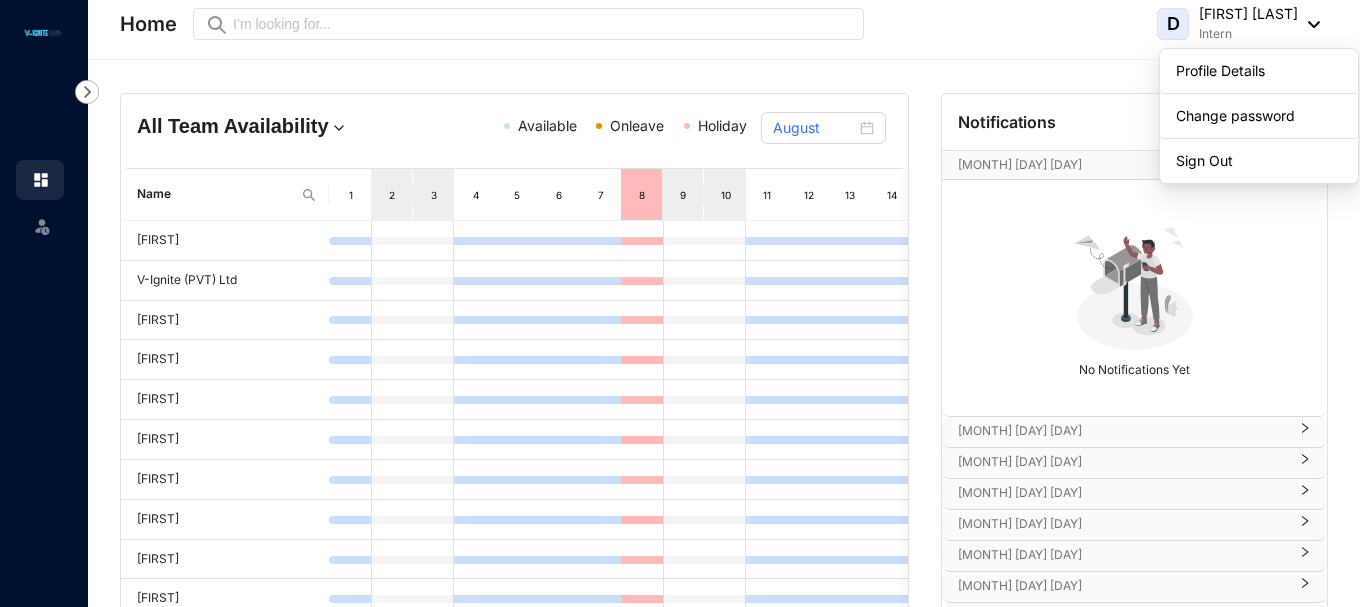 click at bounding box center (1309, 24) 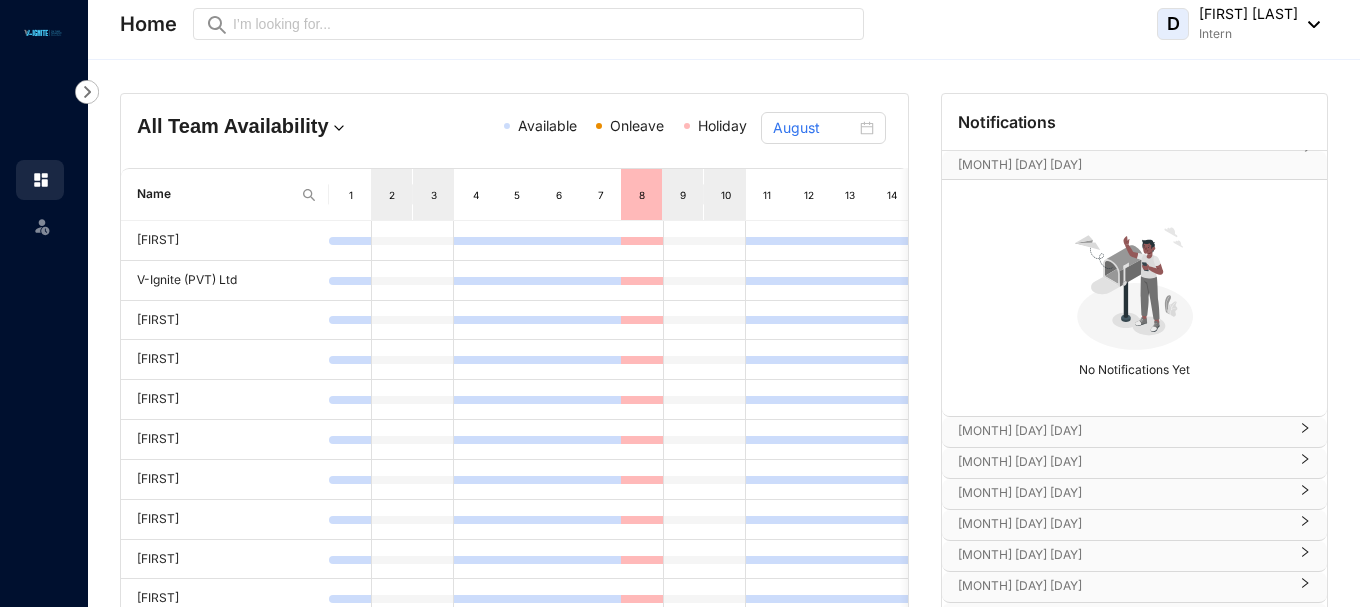 click at bounding box center (1309, 24) 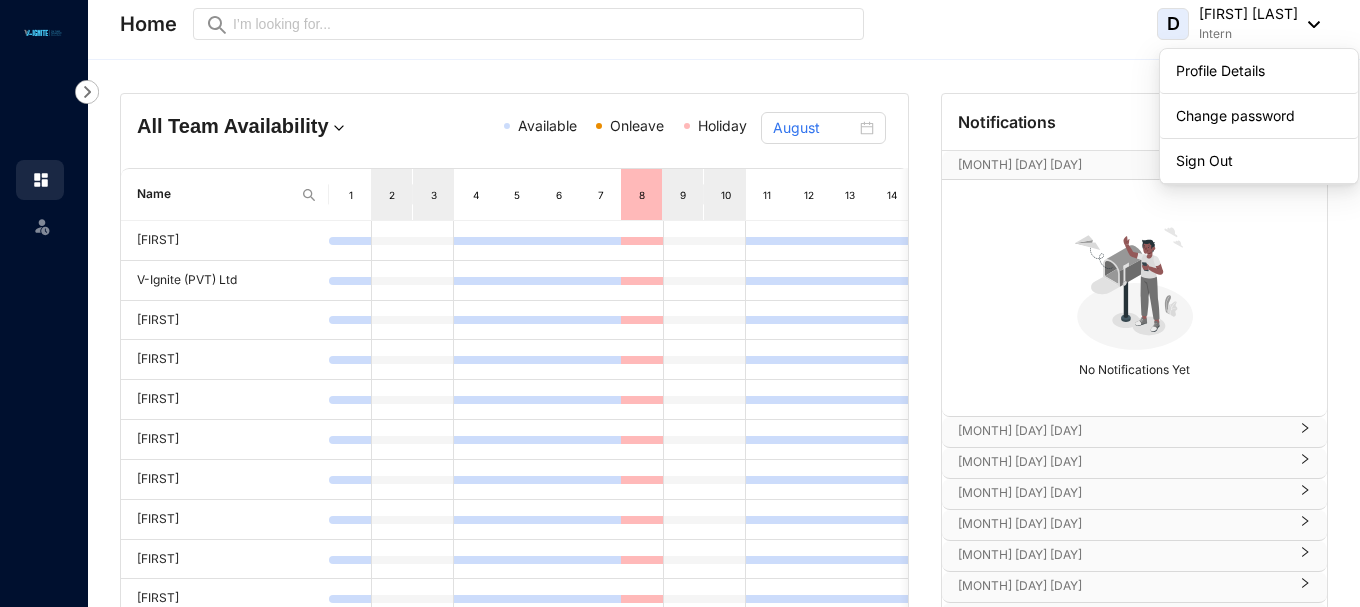 click on "Home Preview D Dunith Adithya Intern" at bounding box center [724, 30] 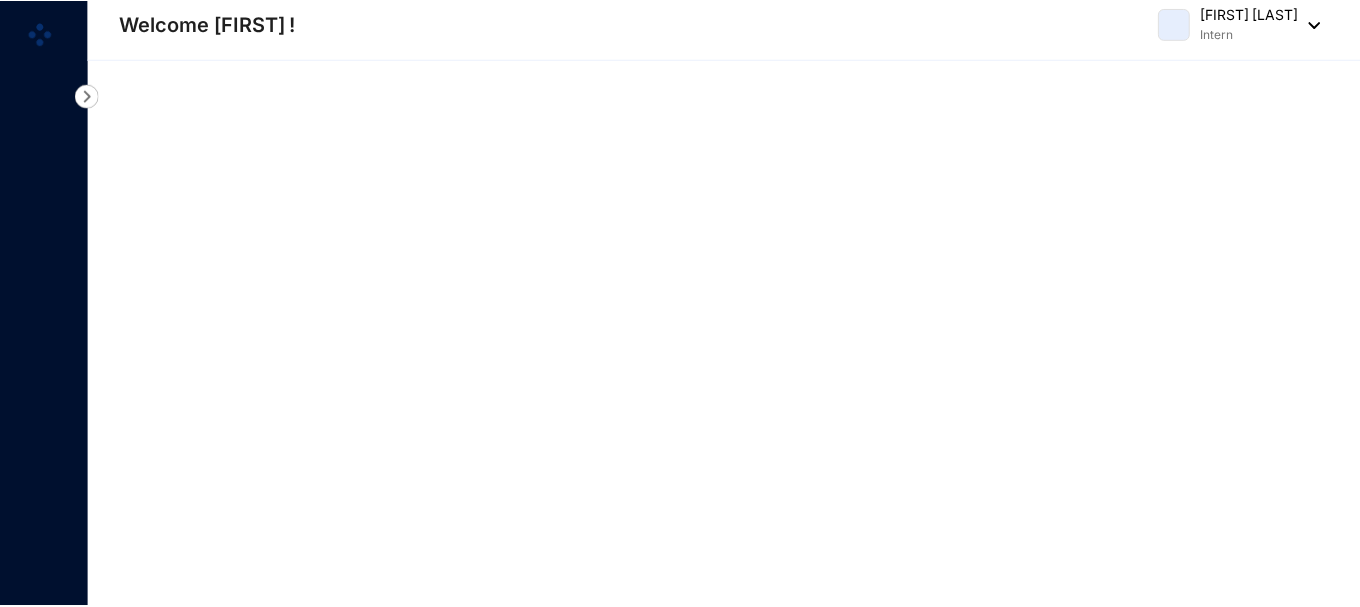 scroll, scrollTop: 0, scrollLeft: 0, axis: both 